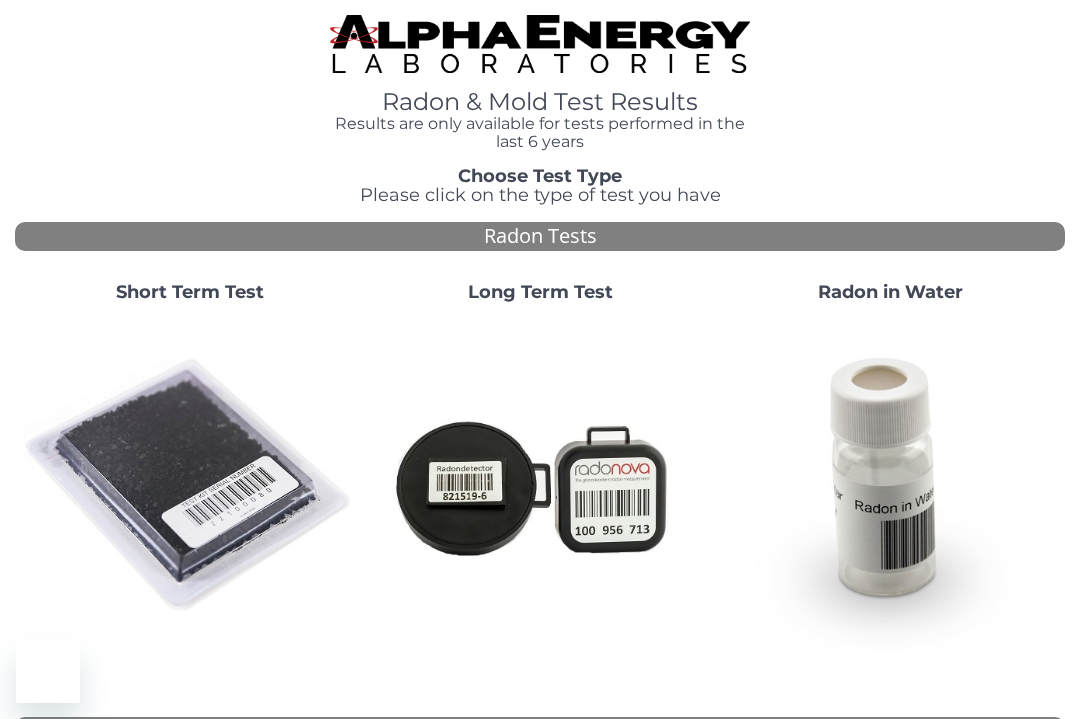 scroll, scrollTop: 0, scrollLeft: 0, axis: both 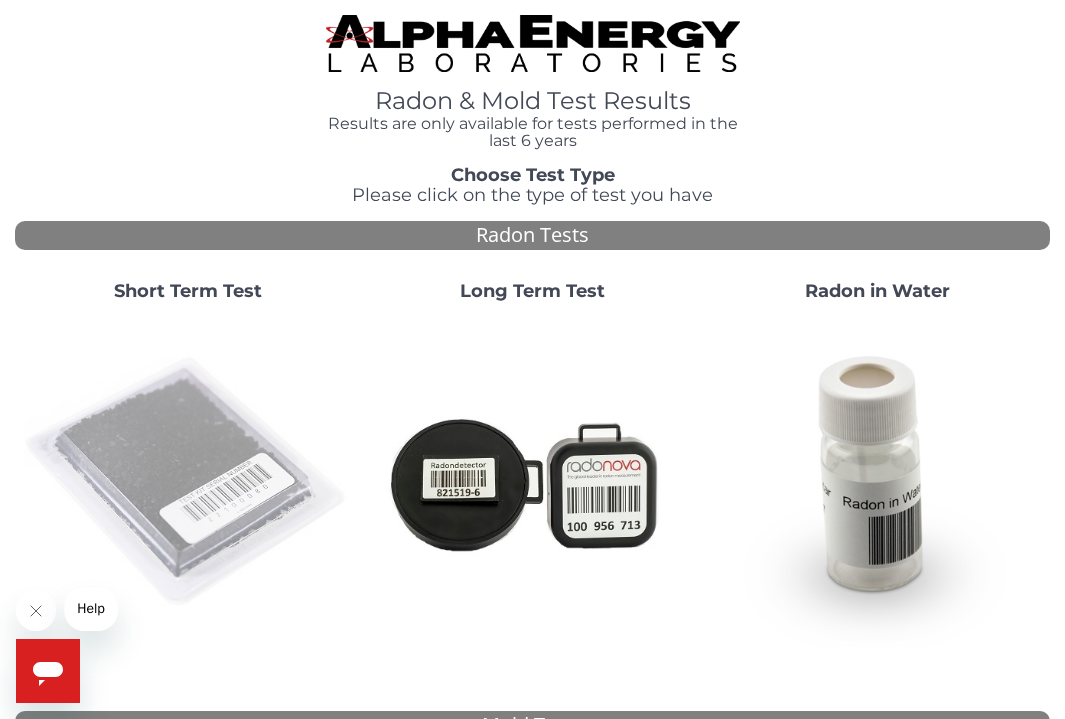 click at bounding box center [187, 482] 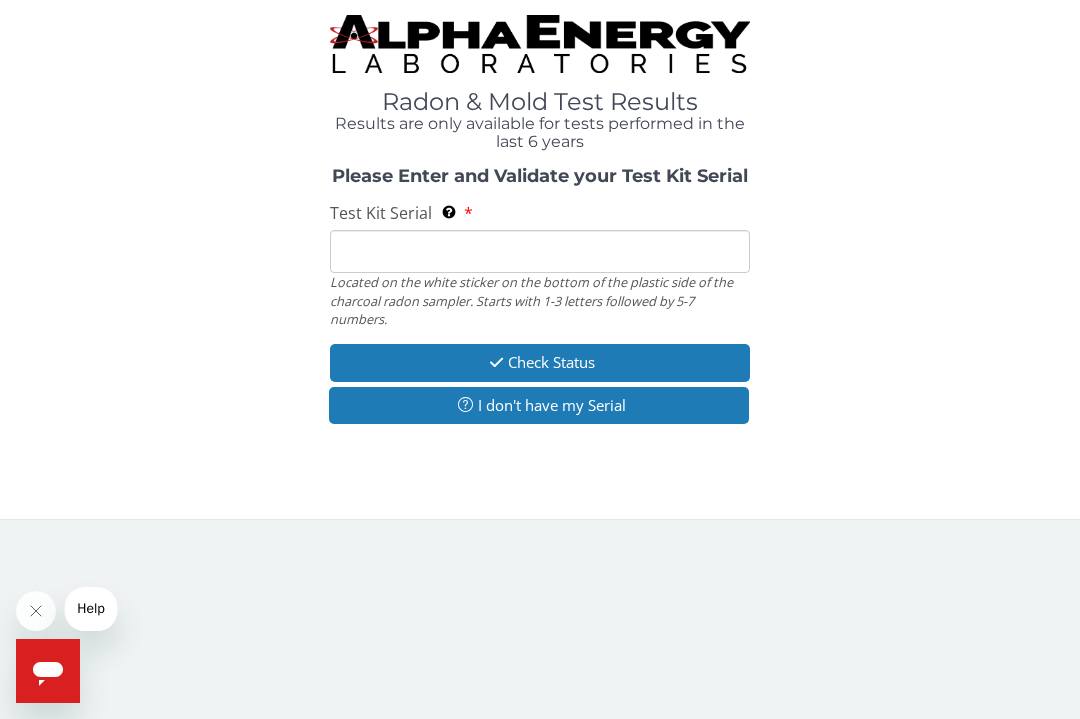 click on "Test Kit Serial     Located on the white sticker on the bottom of the plastic side of the charcoal radon sampler. Starts with 1-3 letters followed by 5-7 numbers." at bounding box center [540, 251] 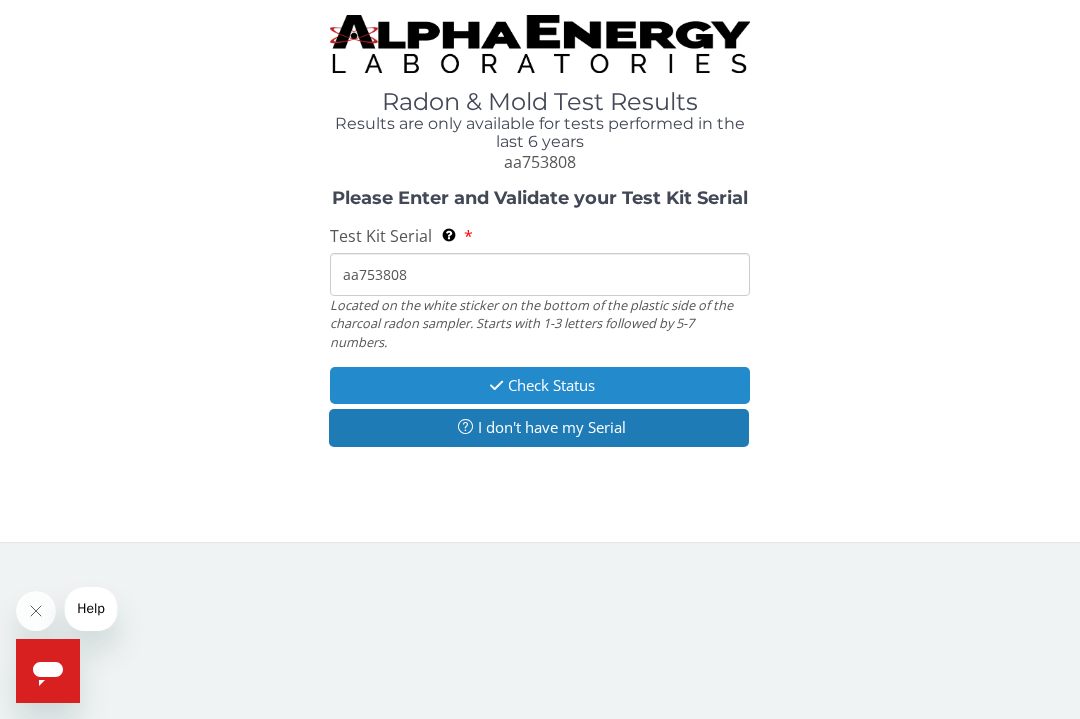 type on "aa753808" 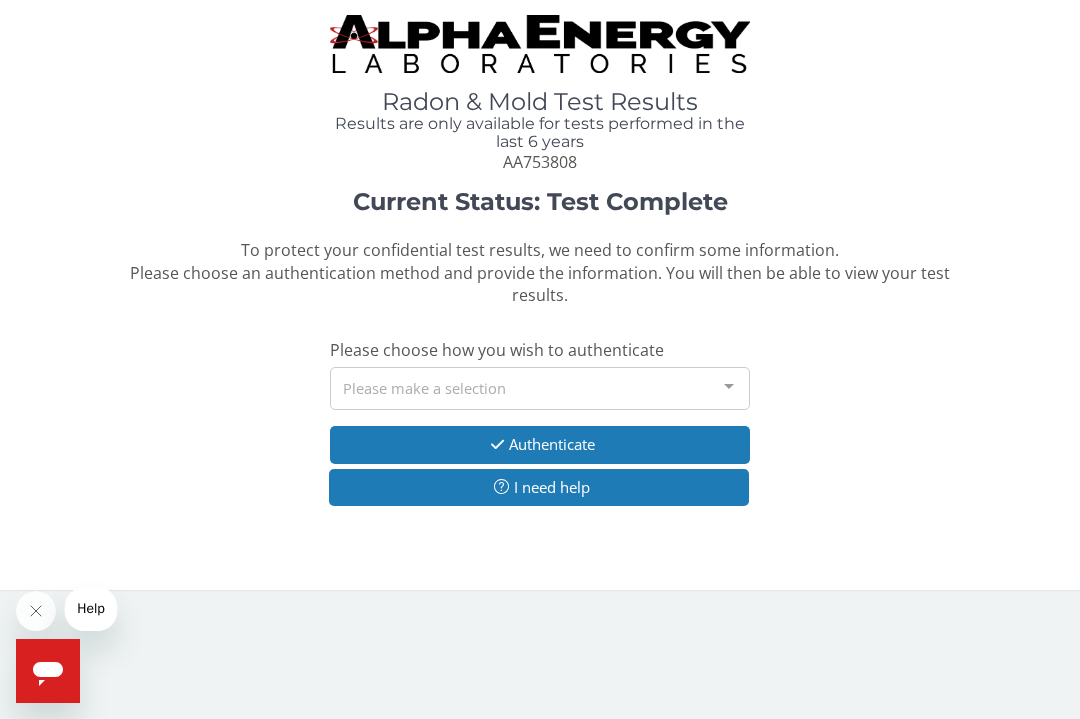 click on "Please make a selection" at bounding box center (540, 388) 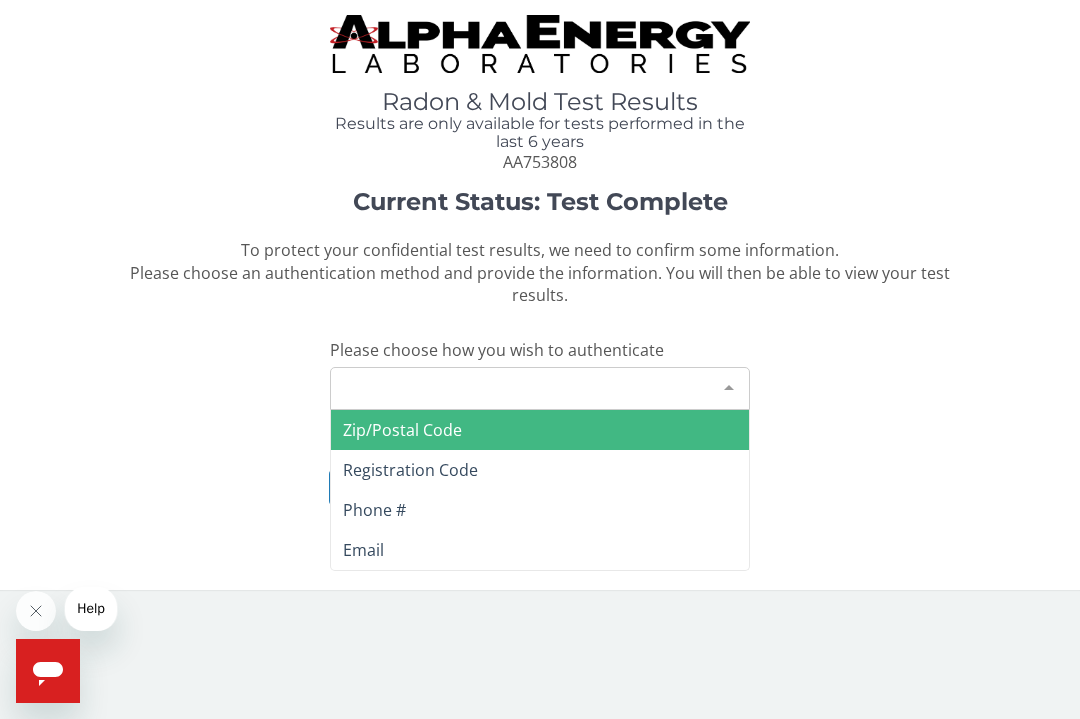 click on "Zip/Postal Code" at bounding box center [402, 430] 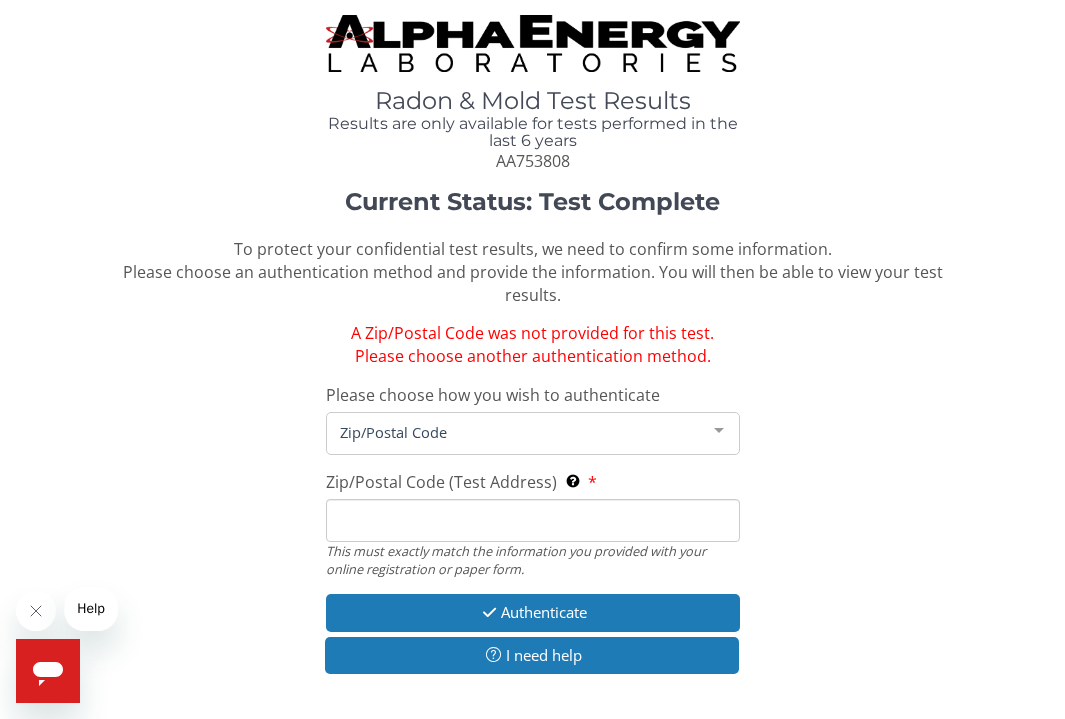 click on "Zip/Postal Code (Test Address)     This must exactly match the information you provided with your online registration or paper form." at bounding box center (533, 520) 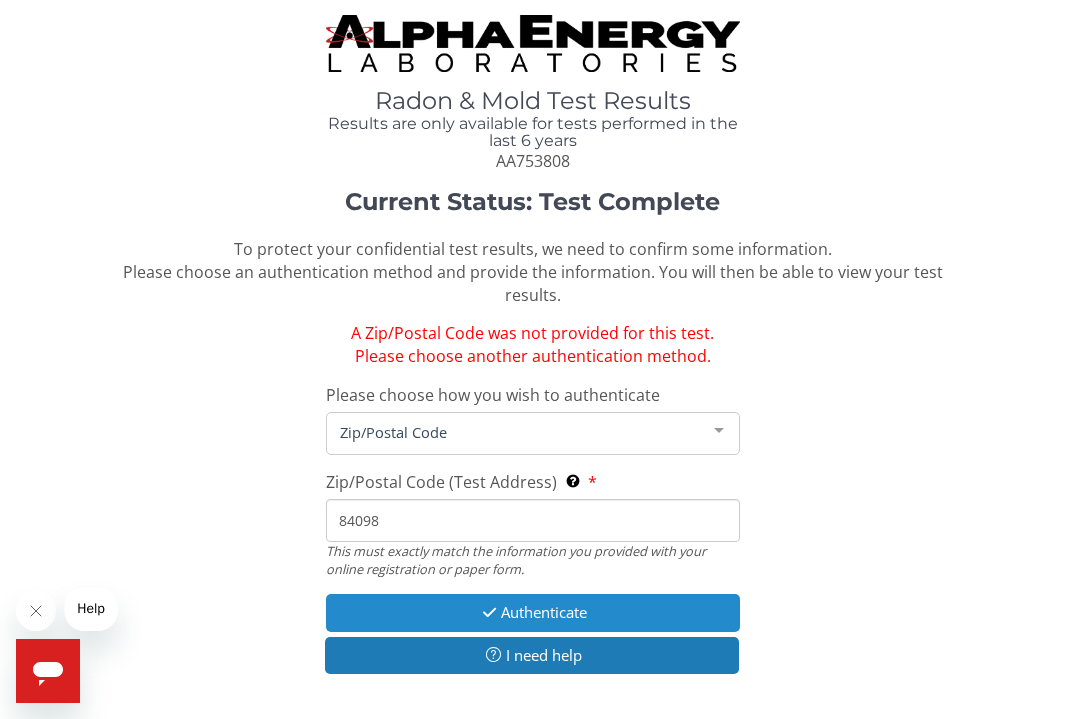 type on "84098" 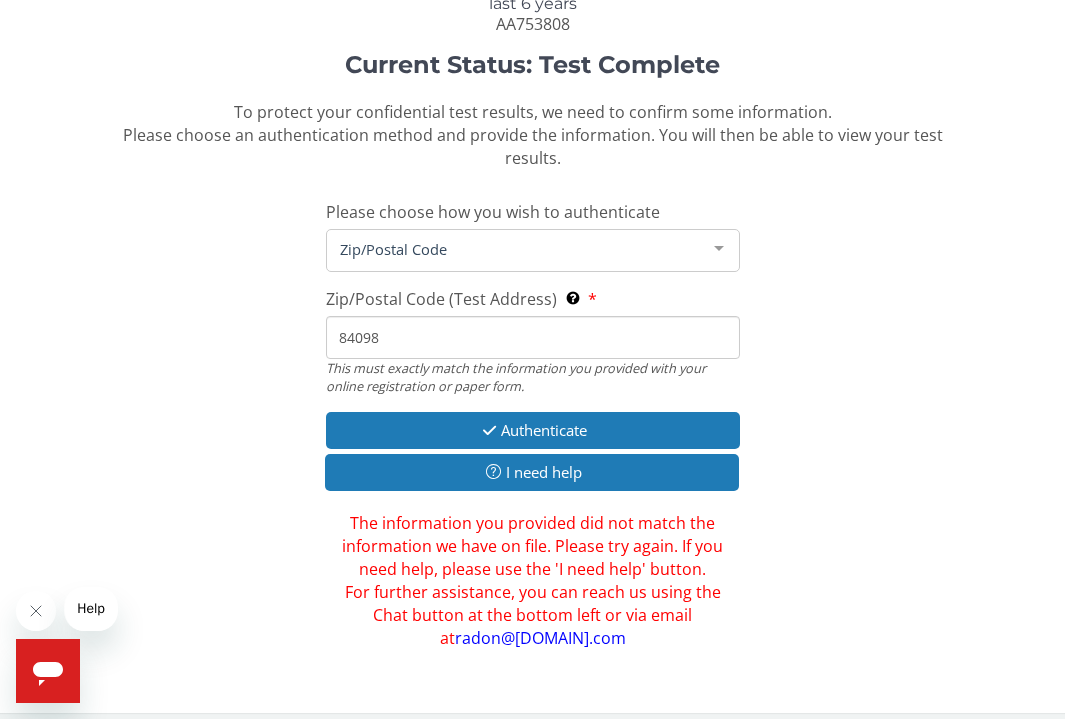 scroll, scrollTop: 136, scrollLeft: 0, axis: vertical 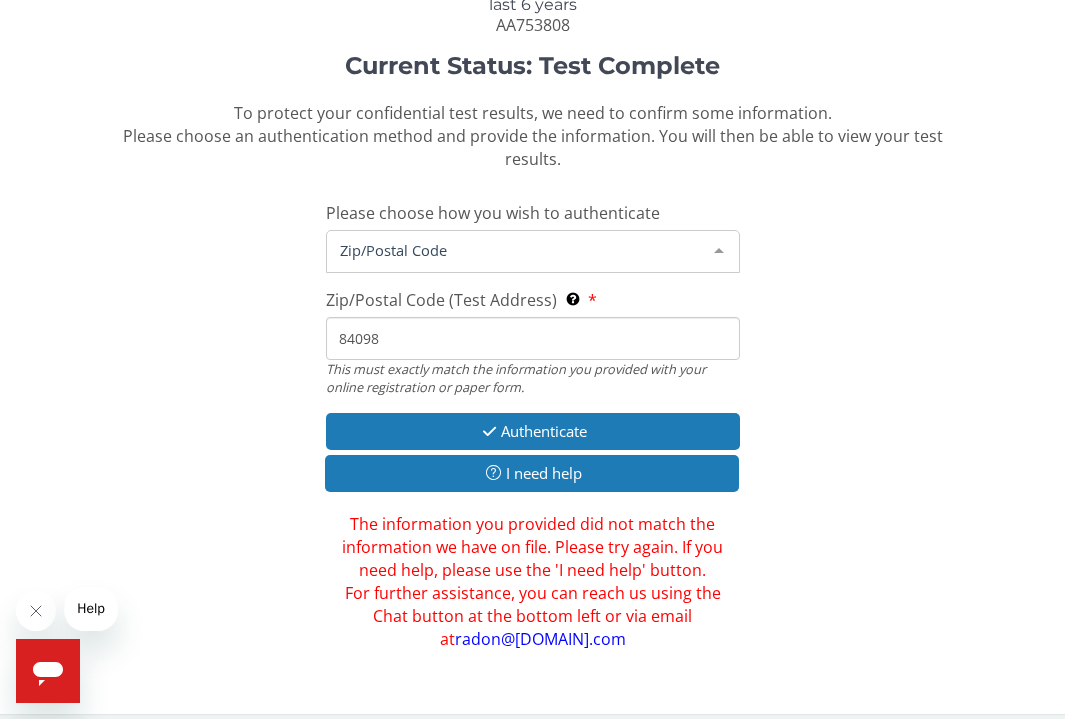 click on "Zip/Postal Code" at bounding box center [517, 250] 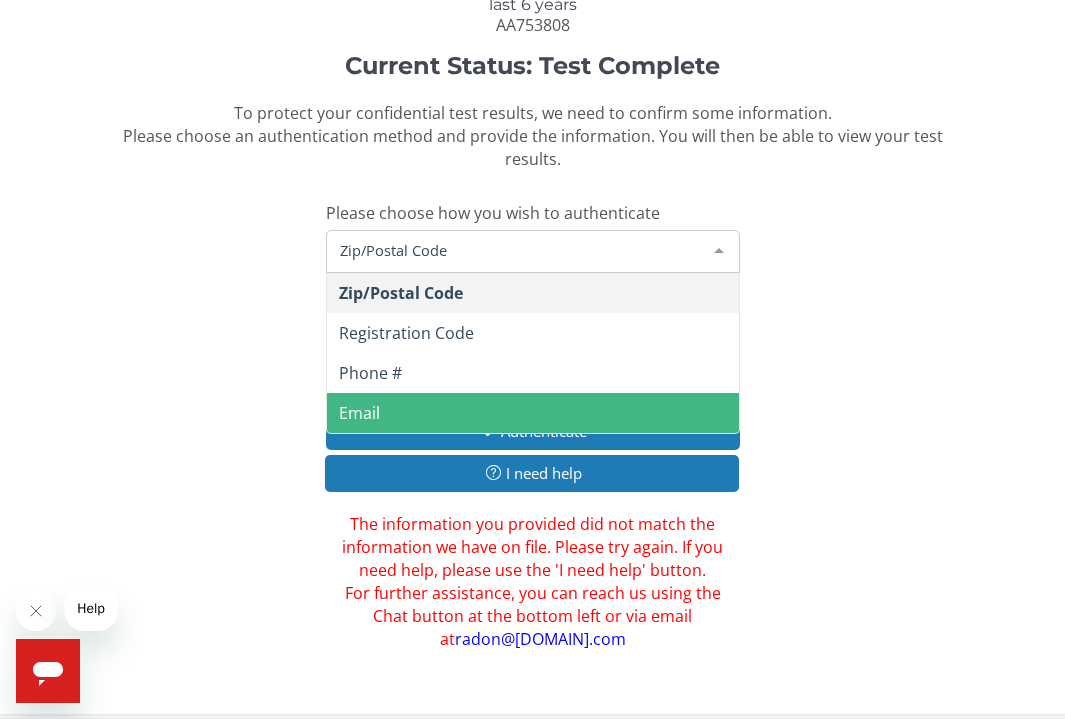 click on "Email" at bounding box center (533, 413) 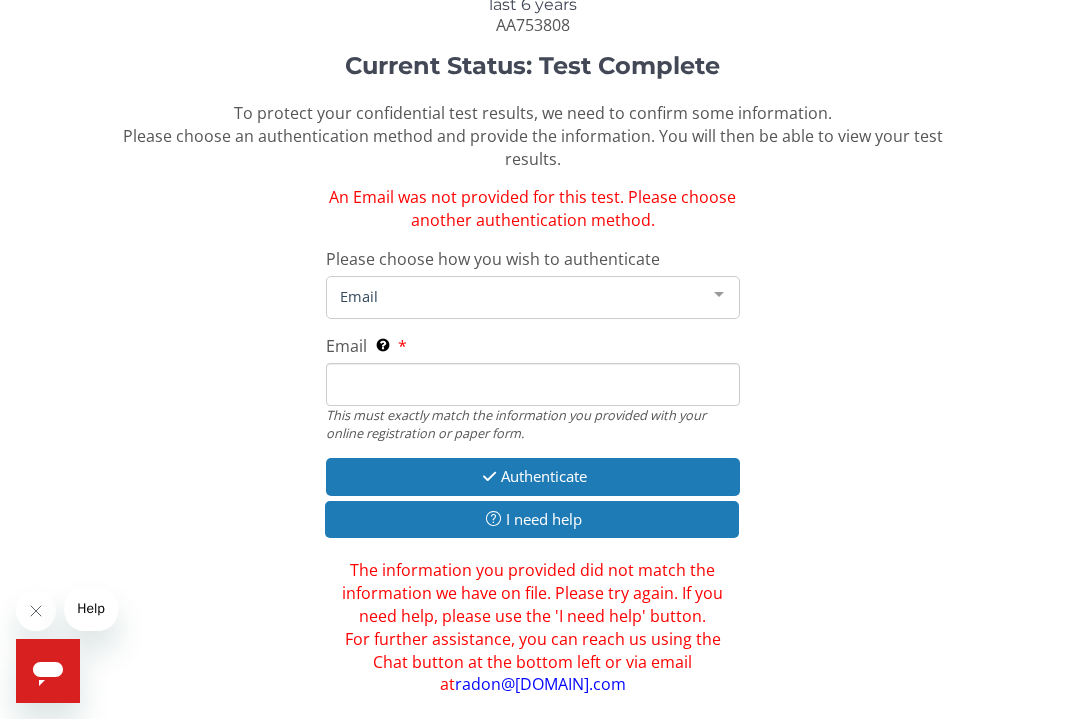 click on "Email" at bounding box center [517, 296] 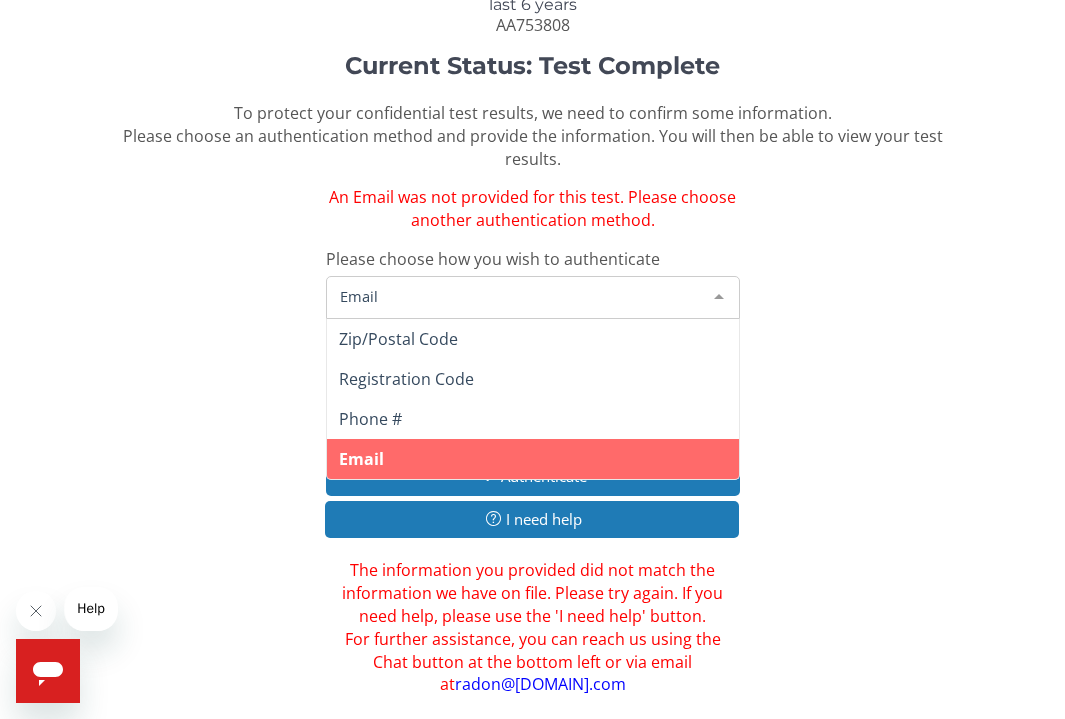 click on "Email" at bounding box center [517, 296] 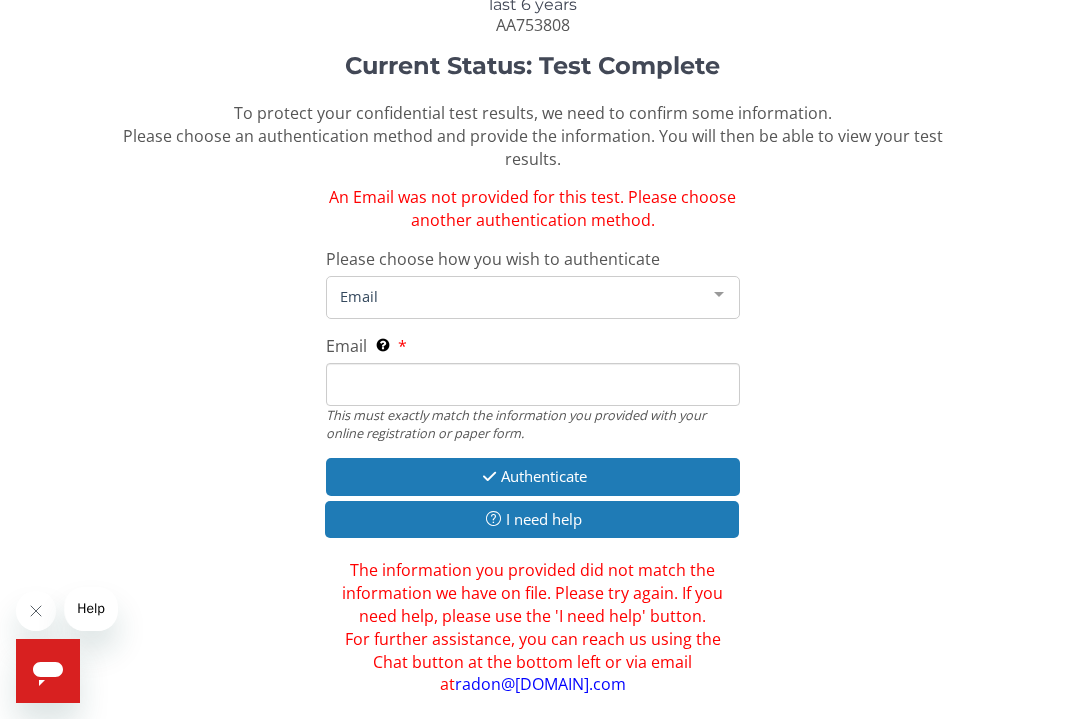 click on "Email     This must exactly match the information you provided with your online registration or paper form." at bounding box center [533, 384] 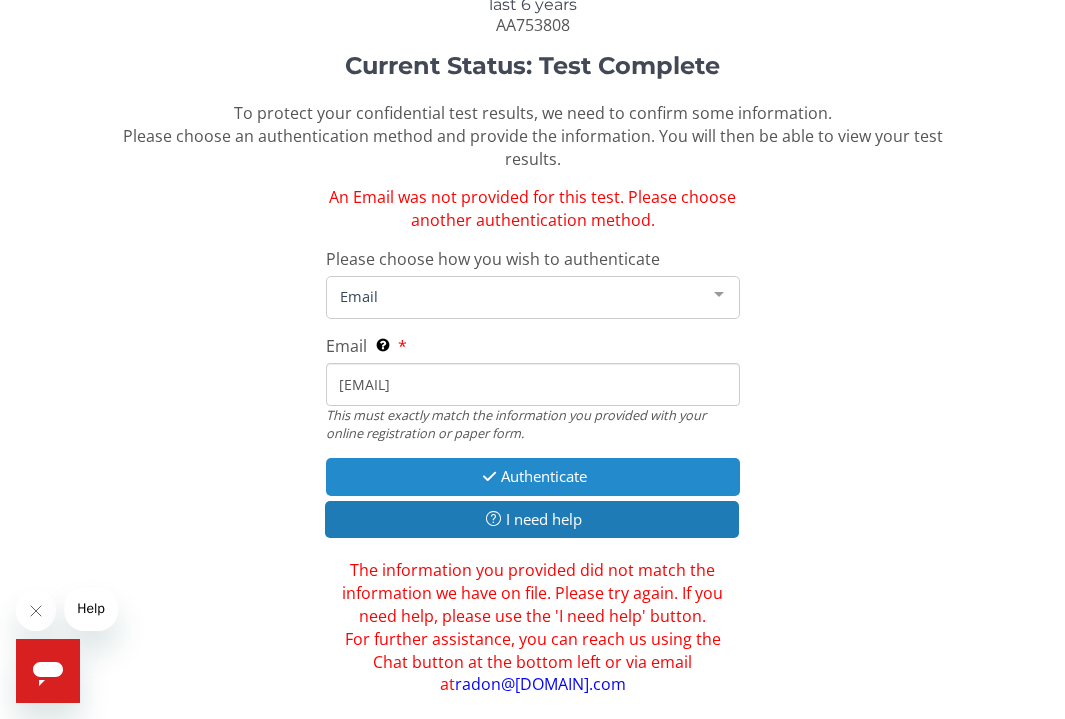 type on "[EMAIL]" 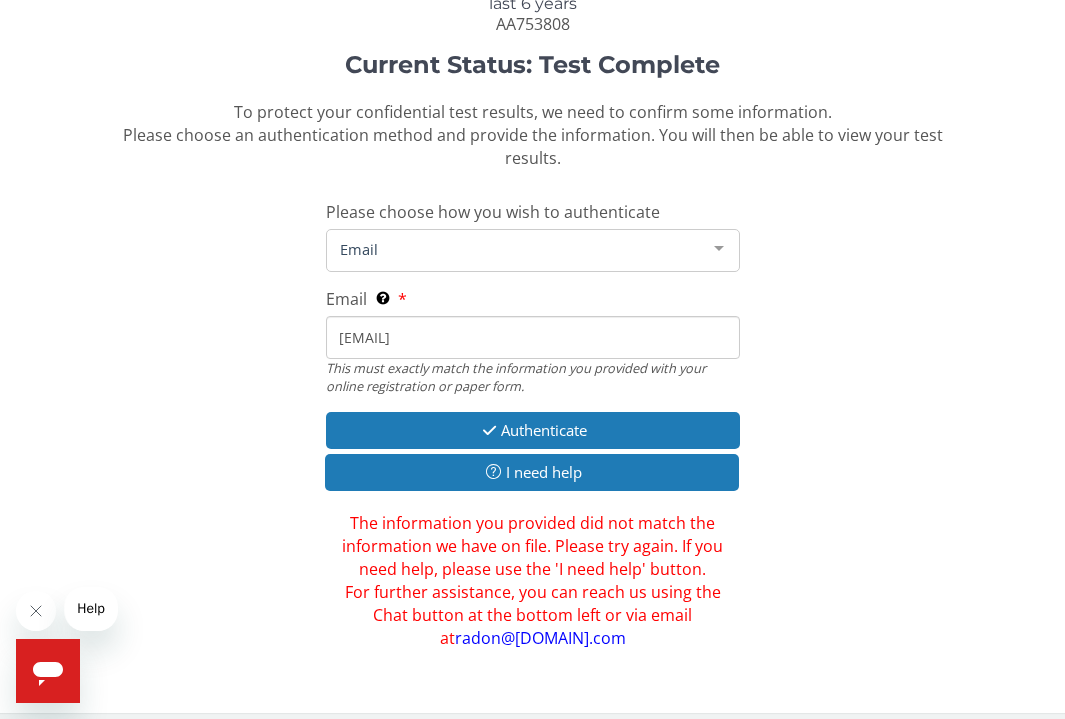 scroll, scrollTop: 136, scrollLeft: 0, axis: vertical 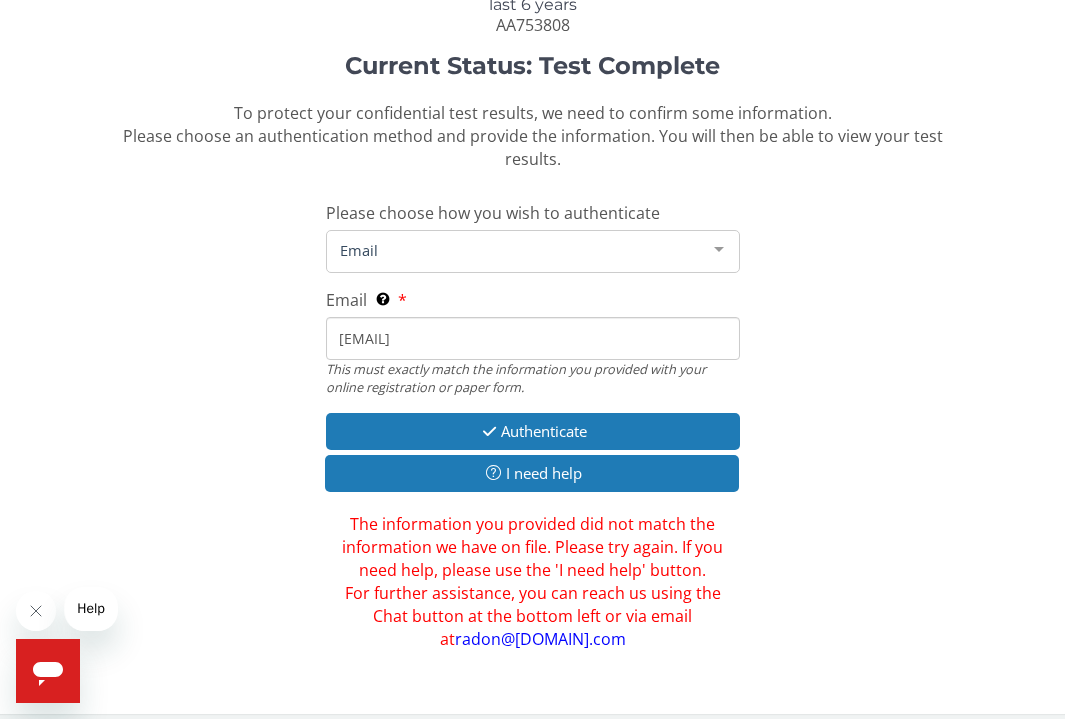 click 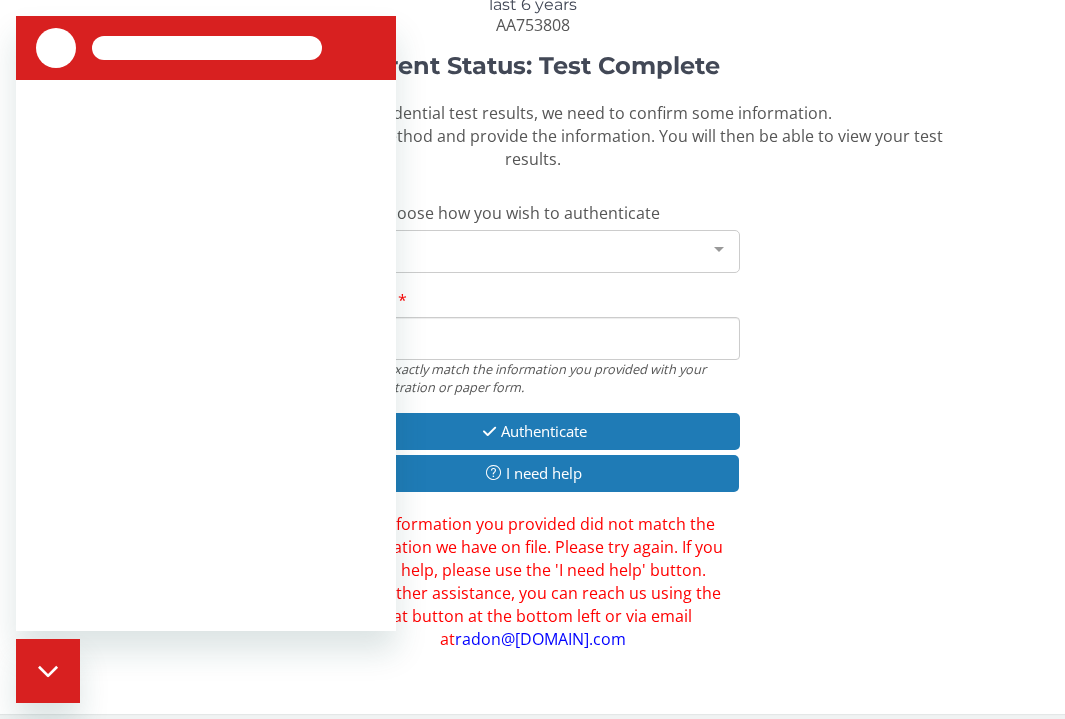 scroll, scrollTop: 0, scrollLeft: 0, axis: both 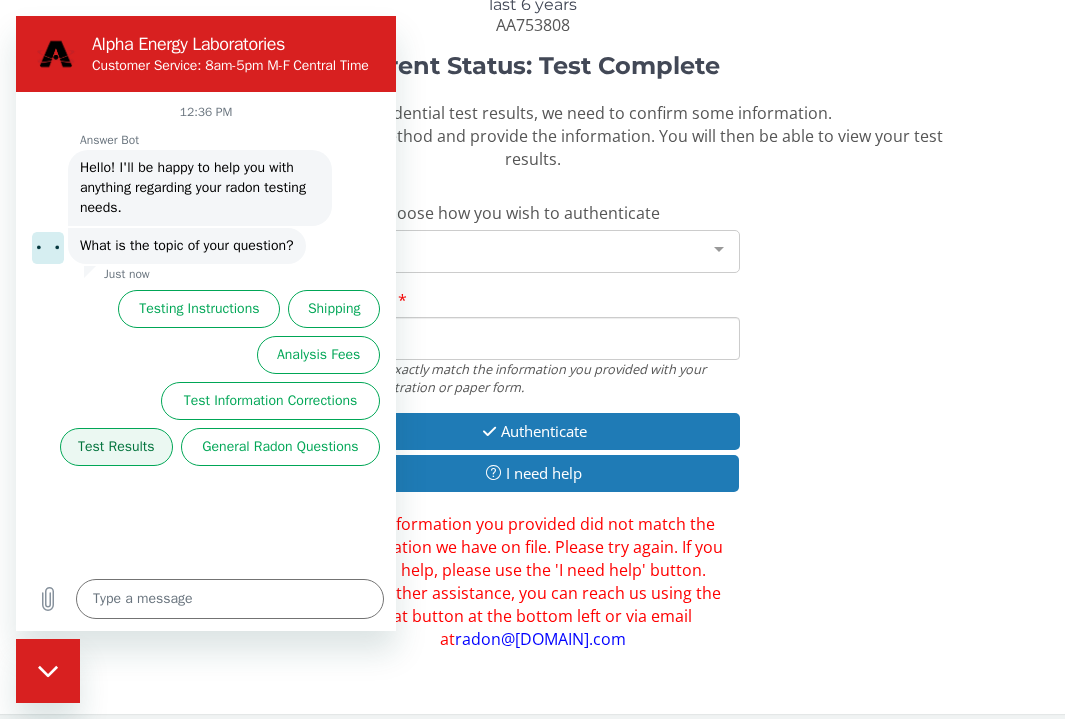 click on "Test Results" at bounding box center [116, 447] 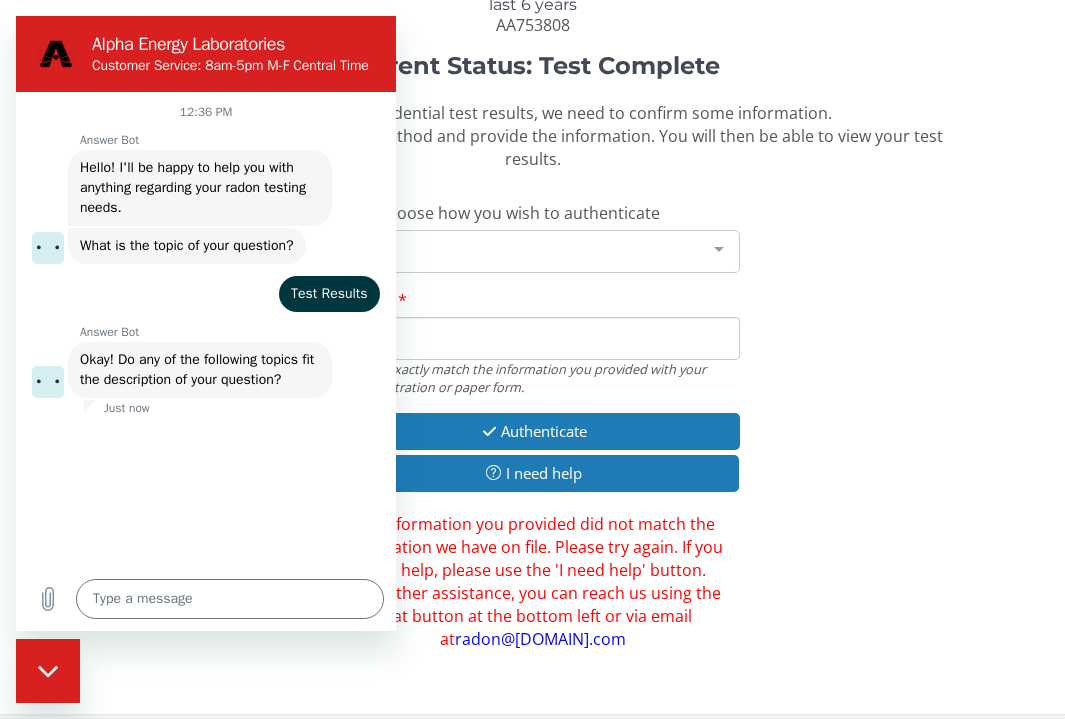 scroll, scrollTop: 78, scrollLeft: 0, axis: vertical 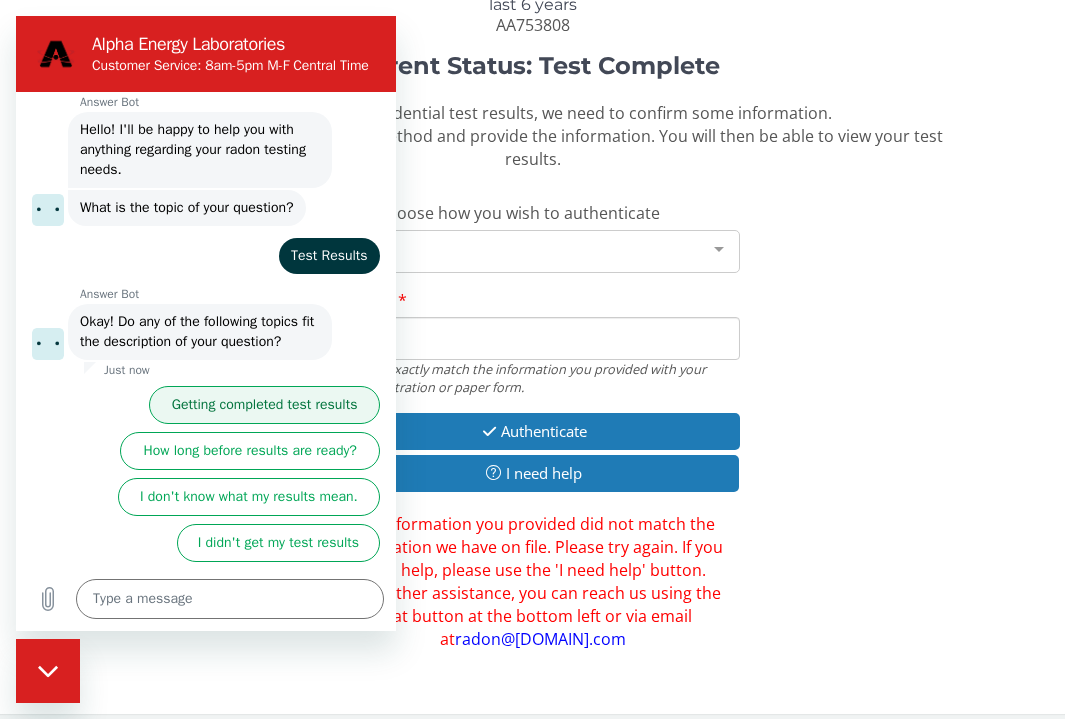 click on "Getting completed test results" at bounding box center [264, 405] 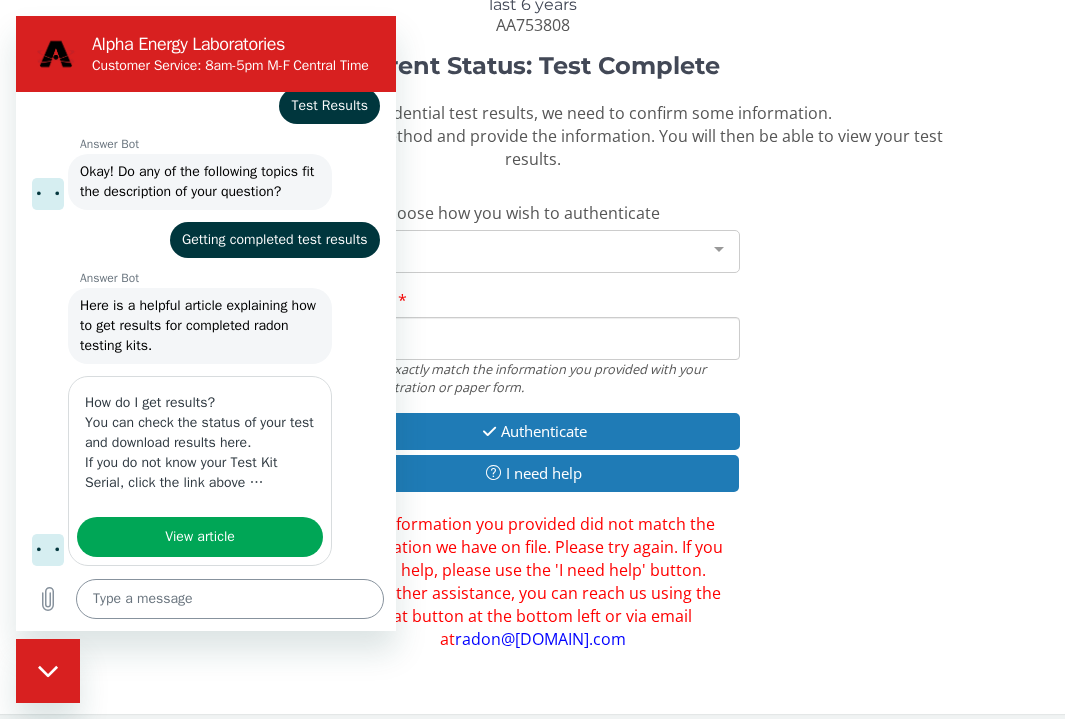 scroll, scrollTop: 296, scrollLeft: 0, axis: vertical 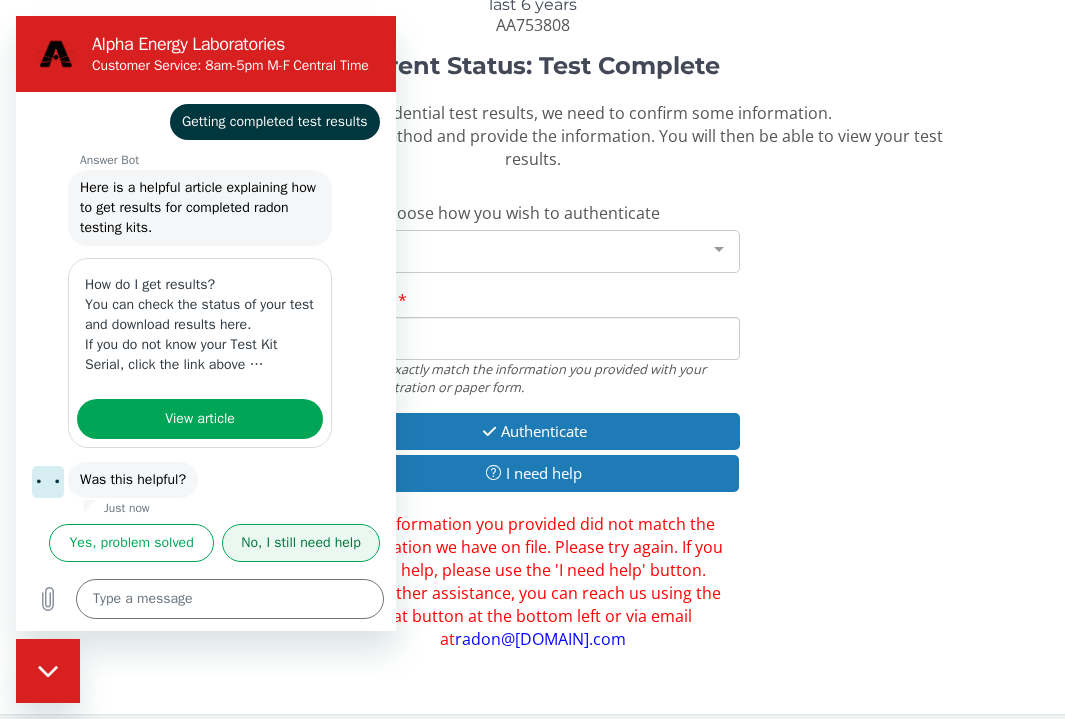 click on "No, I still need help" at bounding box center (301, 543) 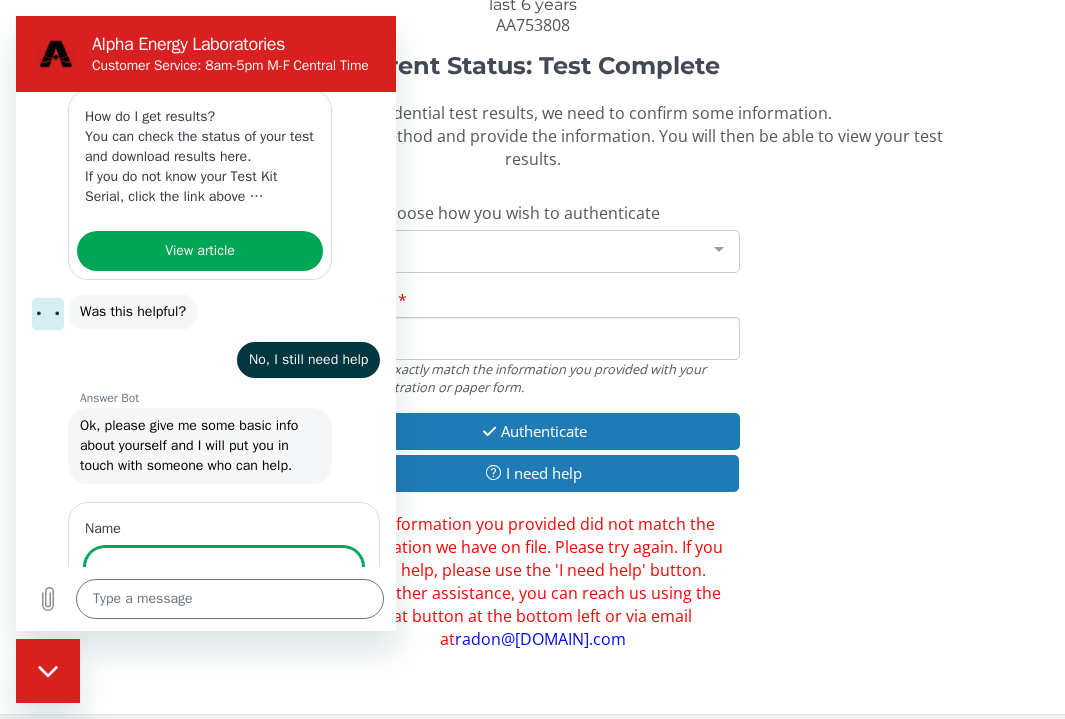 type on "x" 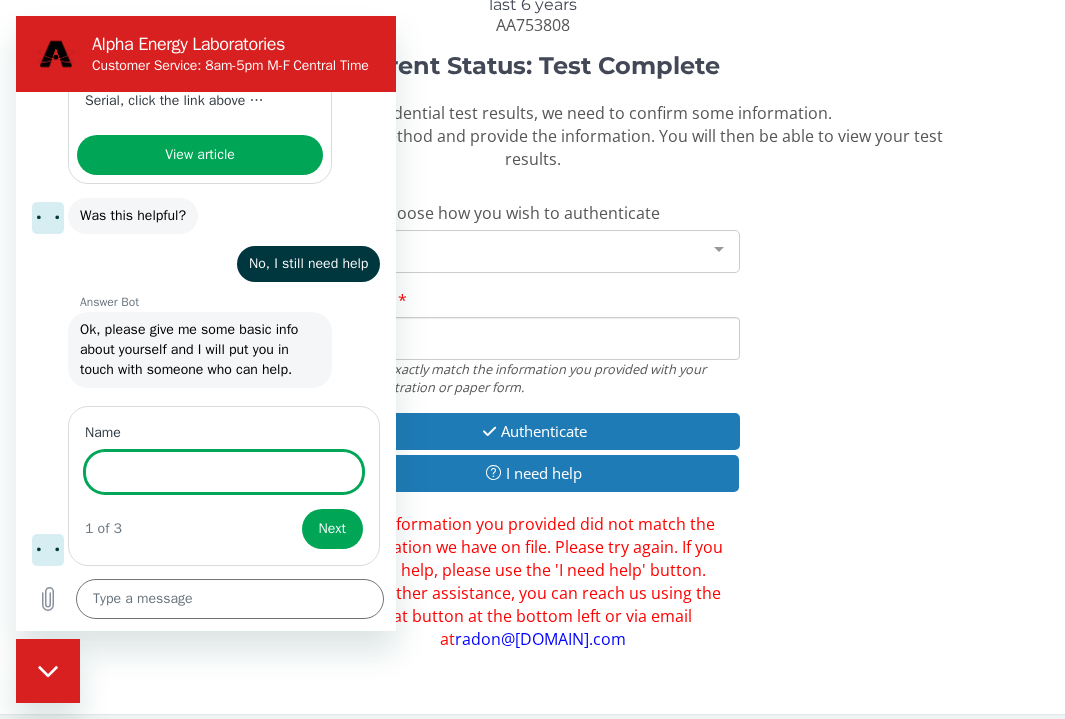 scroll, scrollTop: 628, scrollLeft: 0, axis: vertical 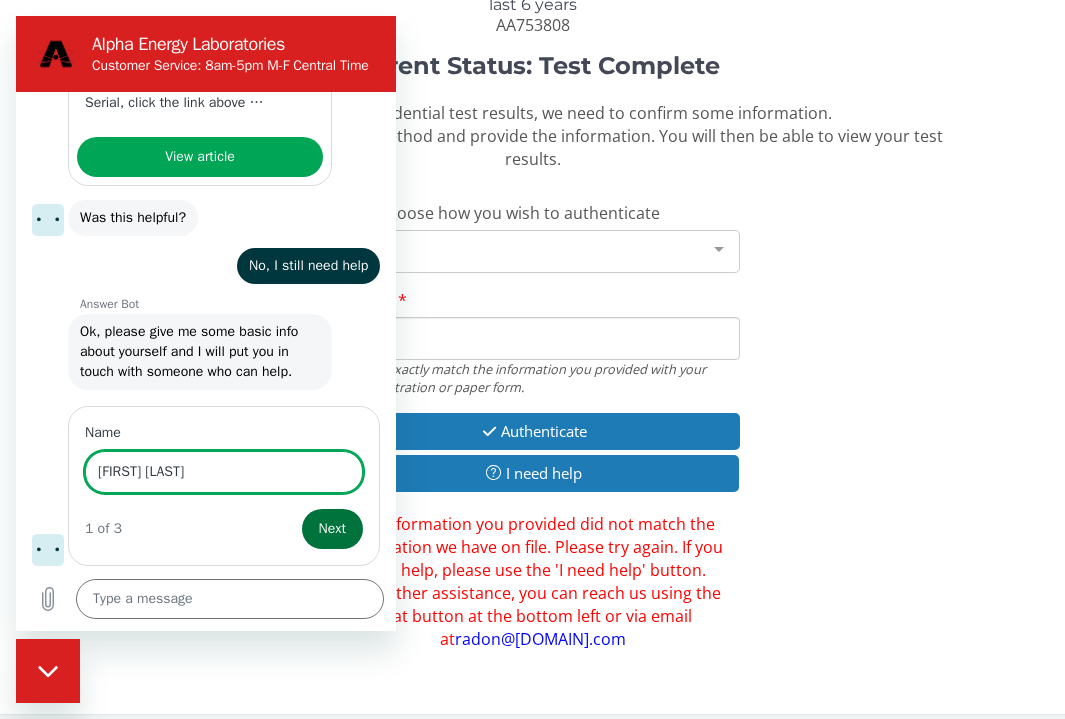 type on "[FIRST] [LAST]" 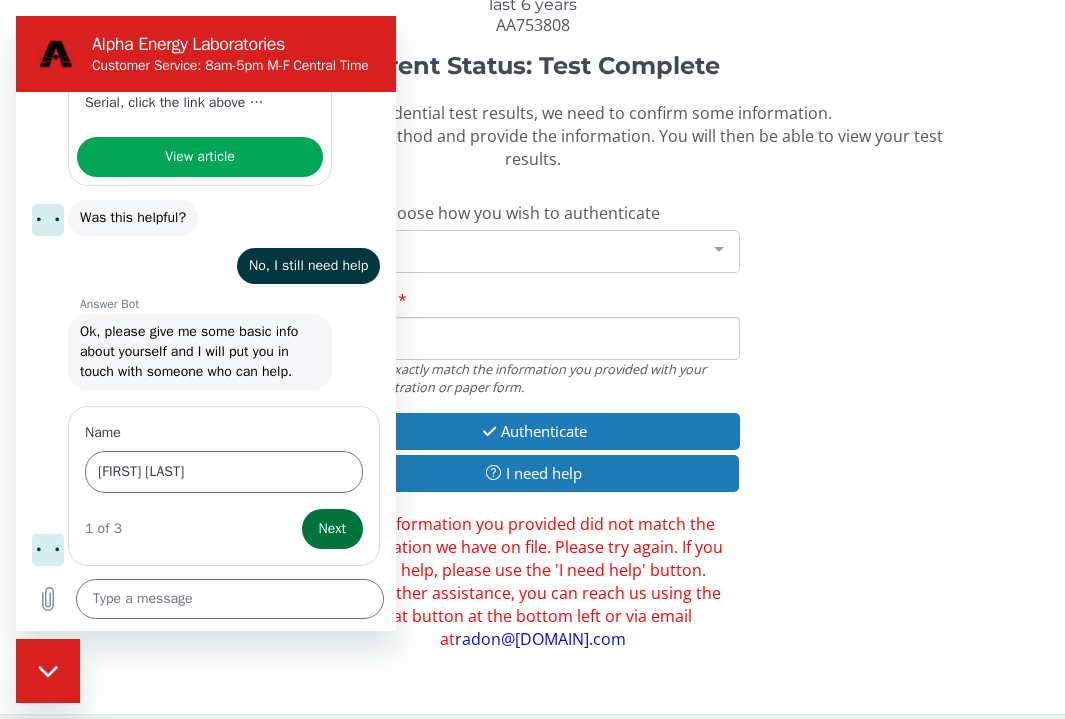 click on "Next" at bounding box center [332, 529] 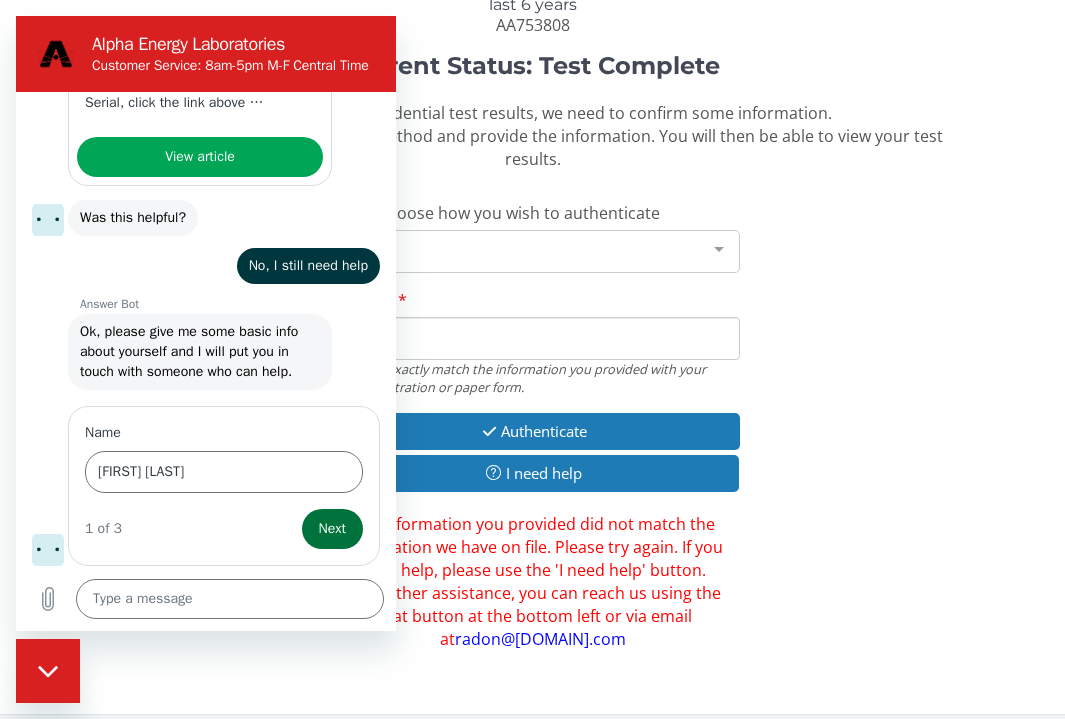 type on "x" 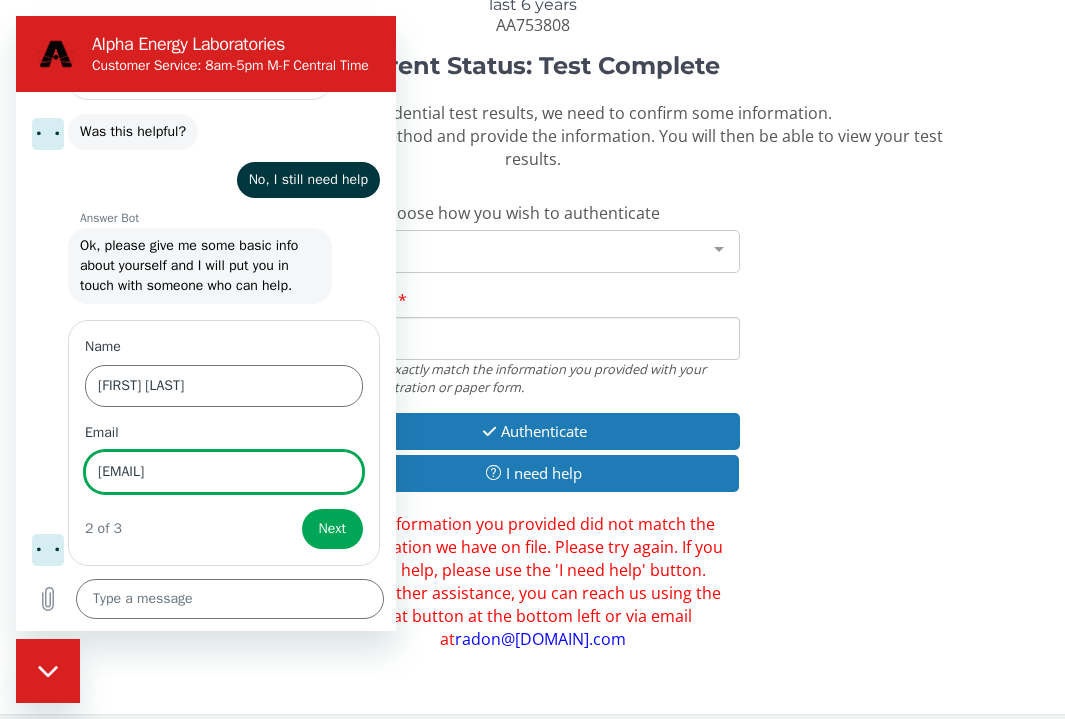 type on "[EMAIL]" 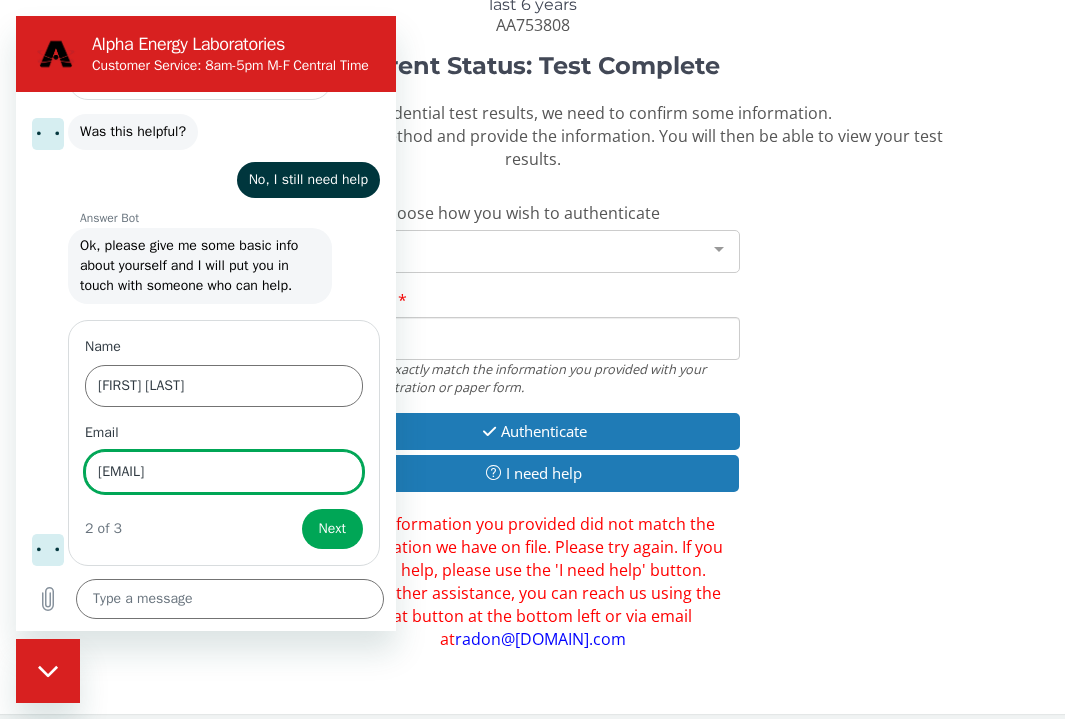 click on "Next" at bounding box center (332, 529) 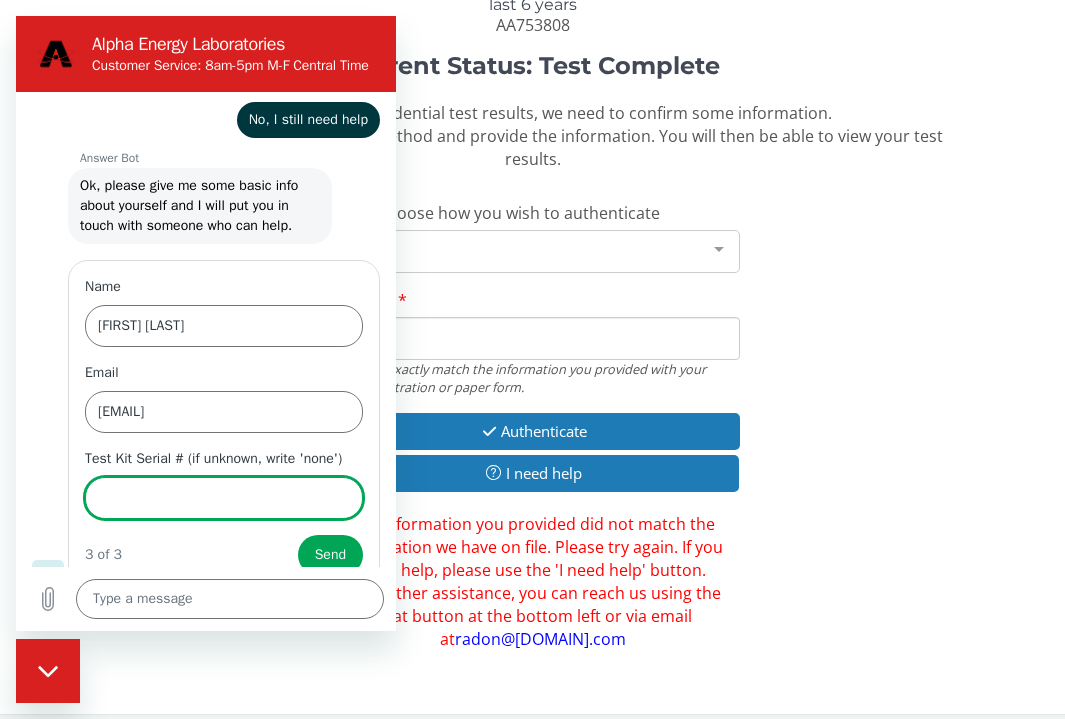 scroll, scrollTop: 820, scrollLeft: 0, axis: vertical 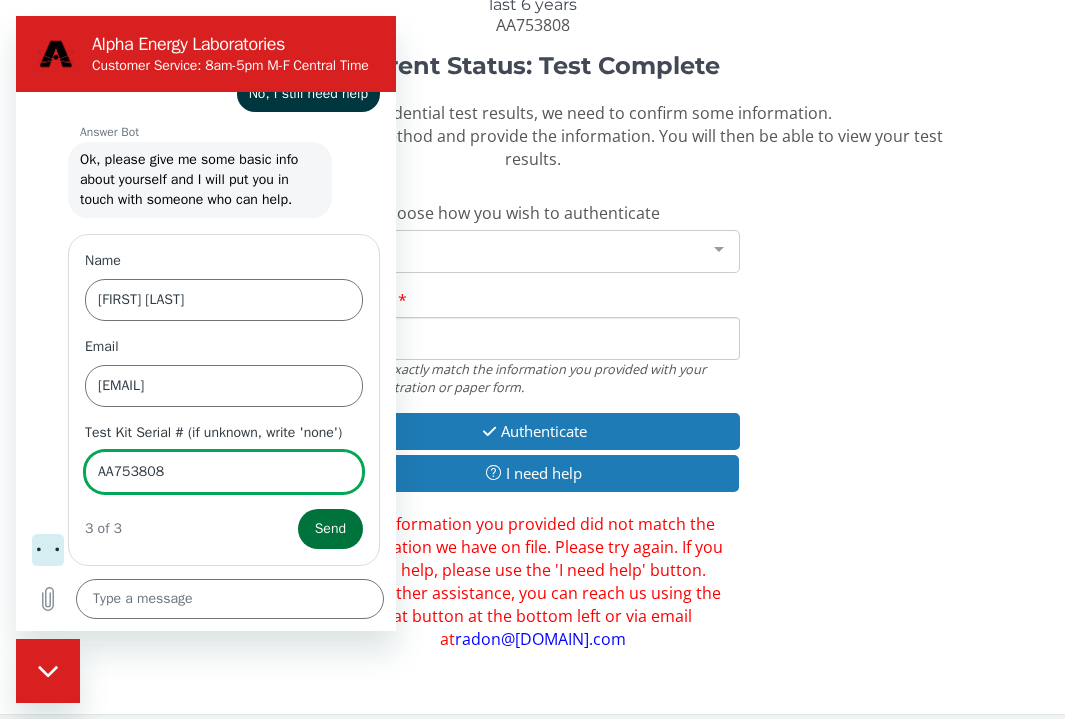 type on "AA753808" 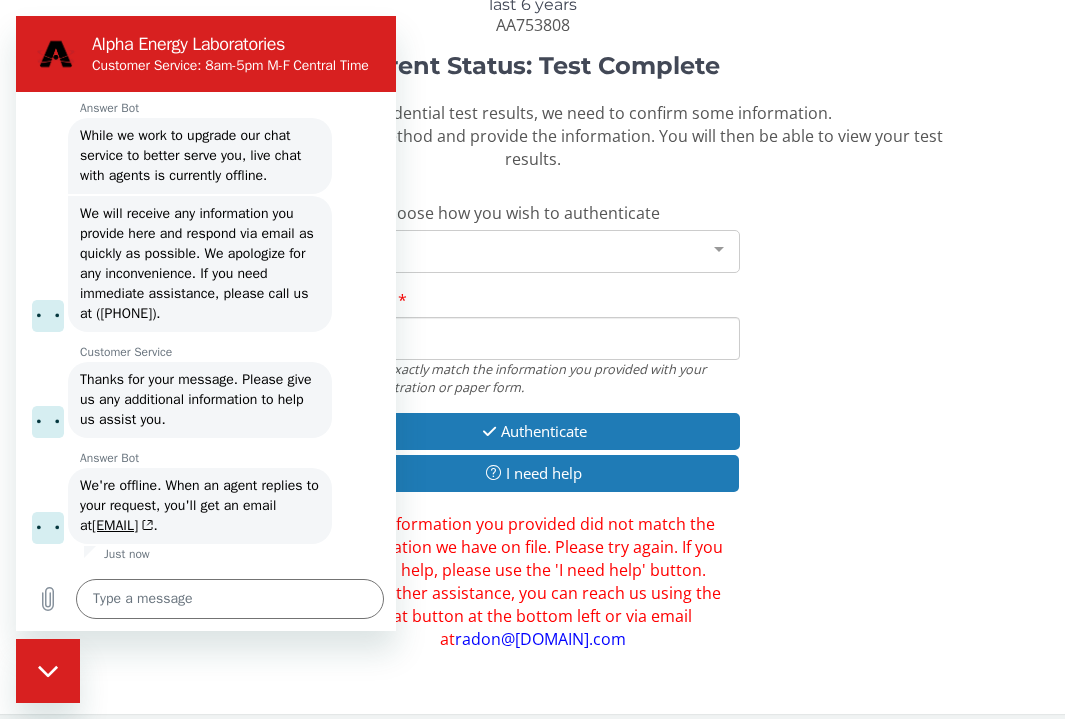 scroll, scrollTop: 1208, scrollLeft: 0, axis: vertical 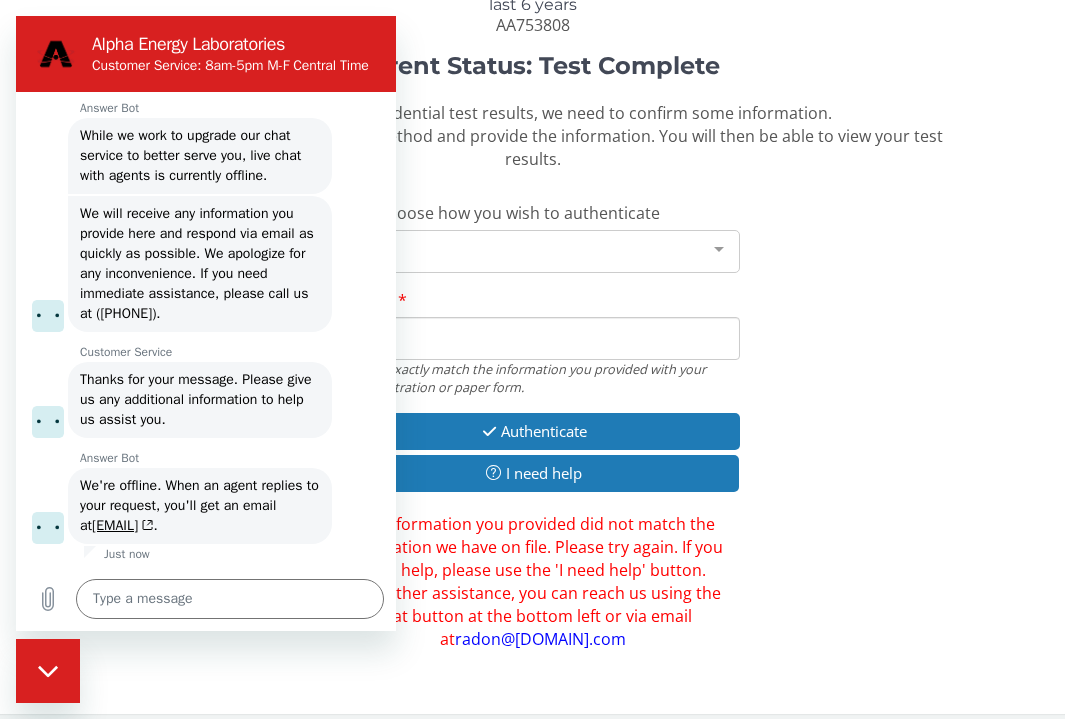 click on "Current Status: Test Complete To protect your confidential test results, we need to confirm some information. Please choose an authentication method and provide the information. You will then be able to view your test results. Please choose how you wish to authenticate Email Zip/Postal Code Registration Code Phone # Email List is empty. Email This must exactly match the information you provided with your online registration or paper form. [EMAIL] This must exactly match the information you provided with your online registration or paper form.
Authenticate
I need help
The information you provided did not match the information we have on file. Please try again. If you need help, please use the 'I need help' button. For further assistance, you can reach us using the Chat button at the bottom left or via email at radon@[DOMAIN].com" at bounding box center (532, 352) 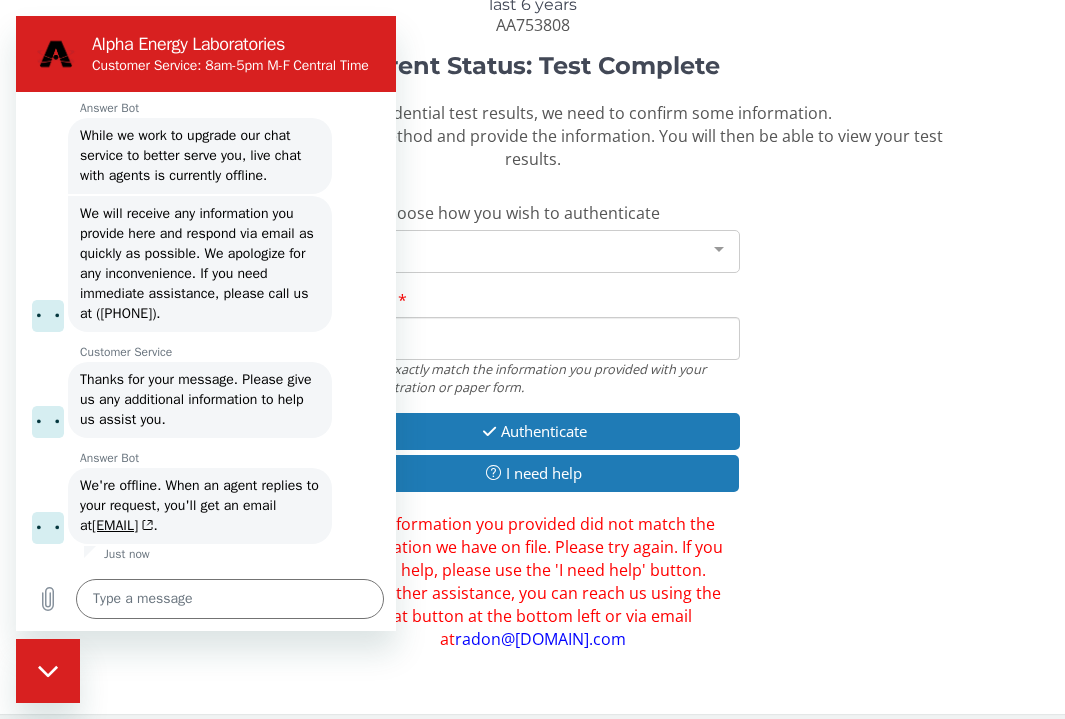 scroll, scrollTop: 0, scrollLeft: 0, axis: both 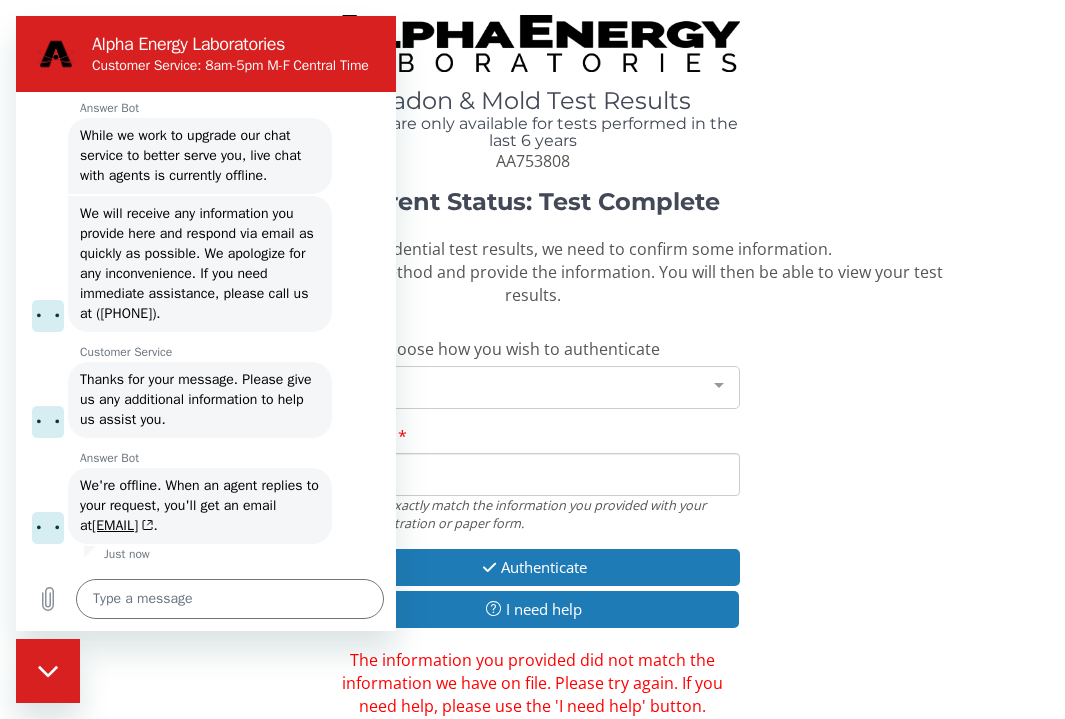click on "Email" at bounding box center [517, 386] 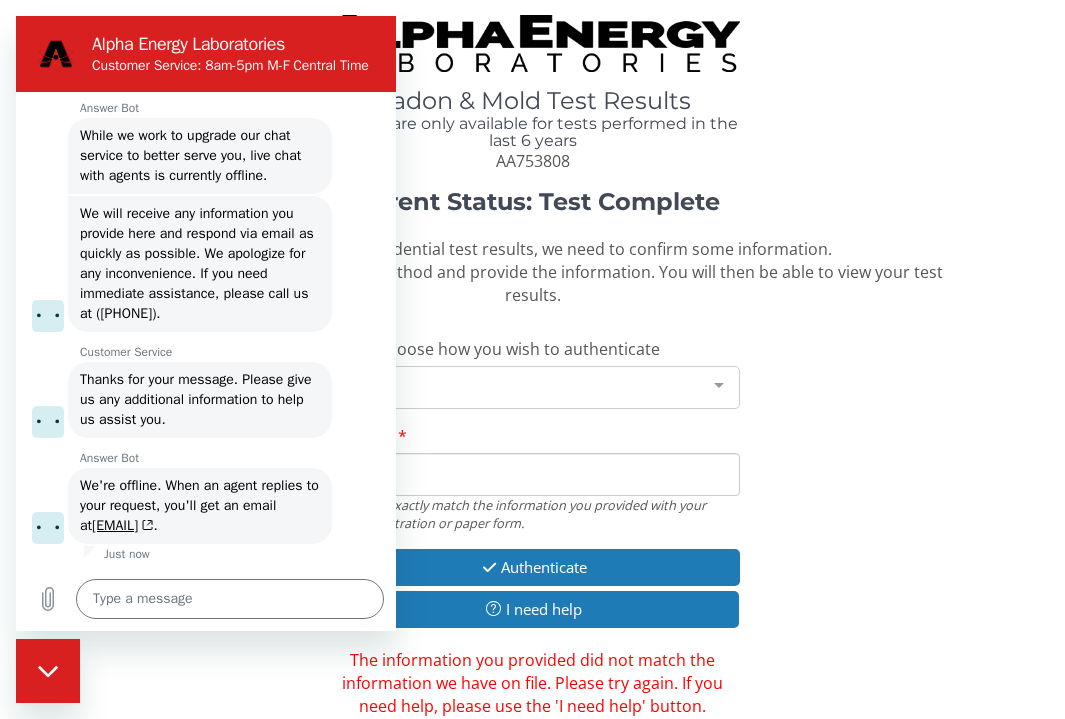 click on "Current Status: Test Complete To protect your confidential test results, we need to confirm some information. Please choose an authentication method and provide the information. You will then be able to view your test results. Please choose how you wish to authenticate Email Zip/Postal Code Registration Code Phone # Email List is empty. Email This must exactly match the information you provided with your online registration or paper form. [EMAIL] This must exactly match the information you provided with your online registration or paper form.
Authenticate
I need help
The information you provided did not match the information we have on file. Please try again. If you need help, please use the 'I need help' button. For further assistance, you can reach us using the Chat button at the bottom left or via email at radon@[DOMAIN].com" at bounding box center [532, 488] 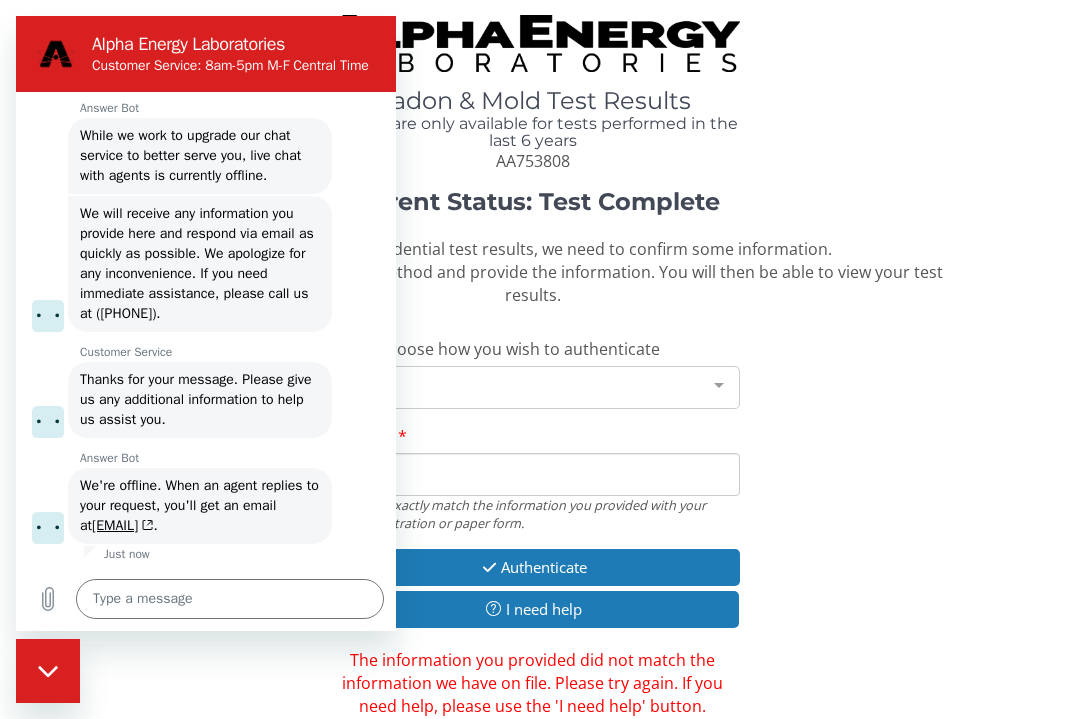 scroll, scrollTop: 1208, scrollLeft: 0, axis: vertical 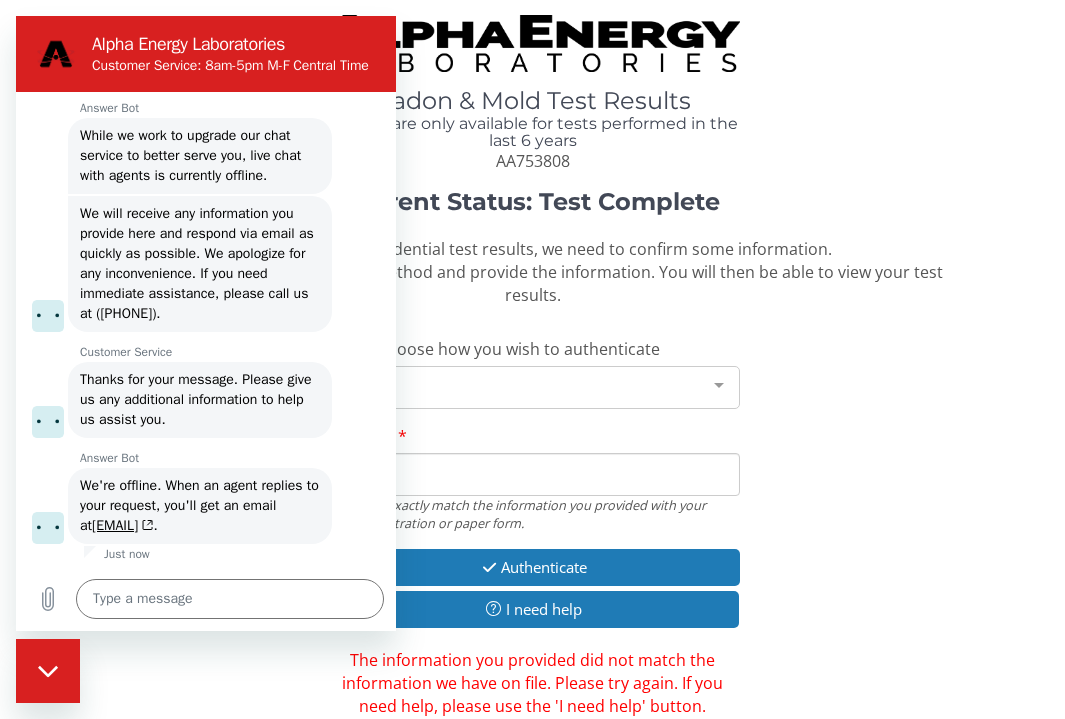 click on "To protect your confidential test results, we need to confirm some information. Please choose an authentication method and provide the information. You will then be able to view your test results." at bounding box center [533, 272] 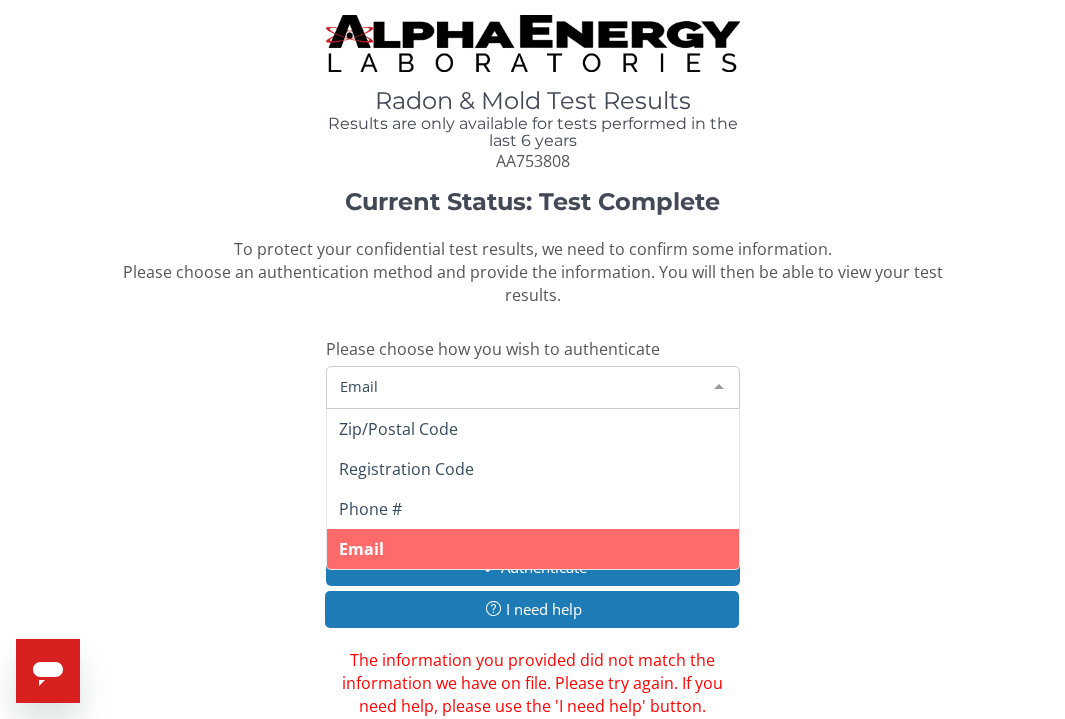 click on "Email" at bounding box center (517, 386) 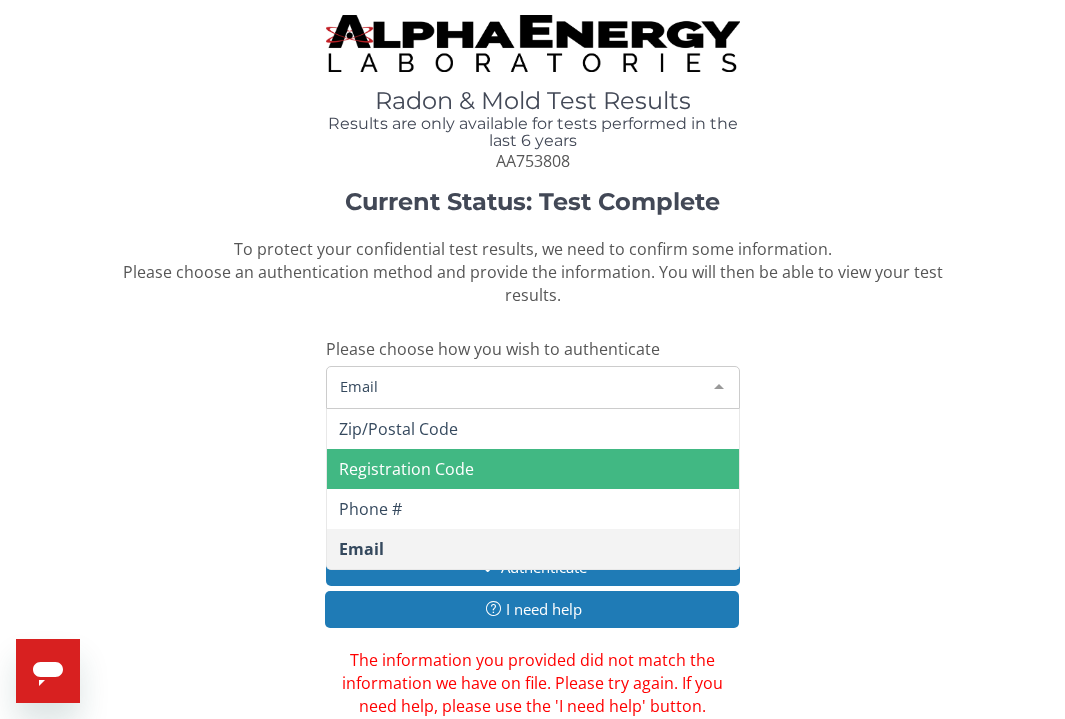 click on "Registration Code" at bounding box center (406, 469) 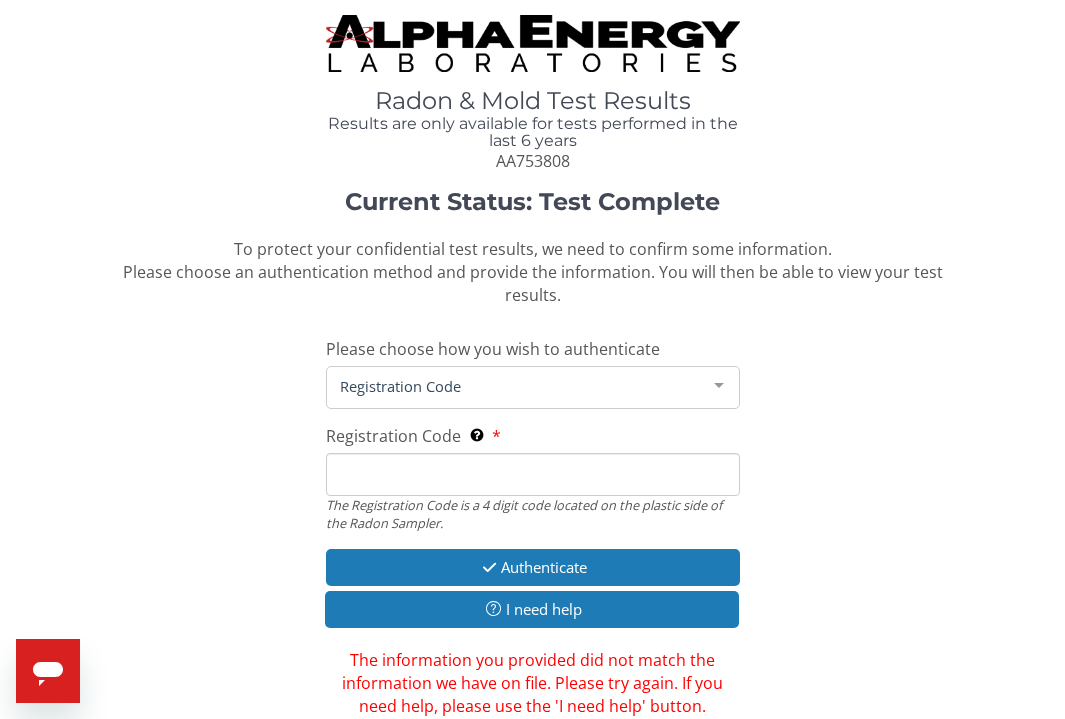 click on "Registration Code     The Registration Code is a 4 digit code located on the plastic side of the Radon Sampler." at bounding box center [533, 474] 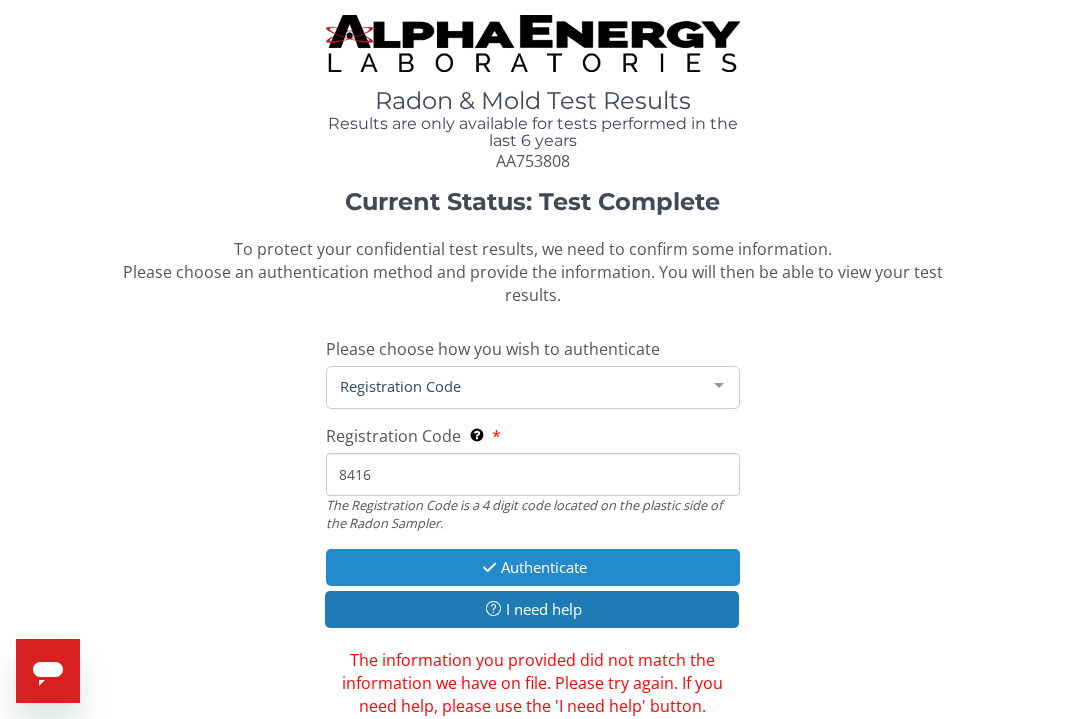type on "8416" 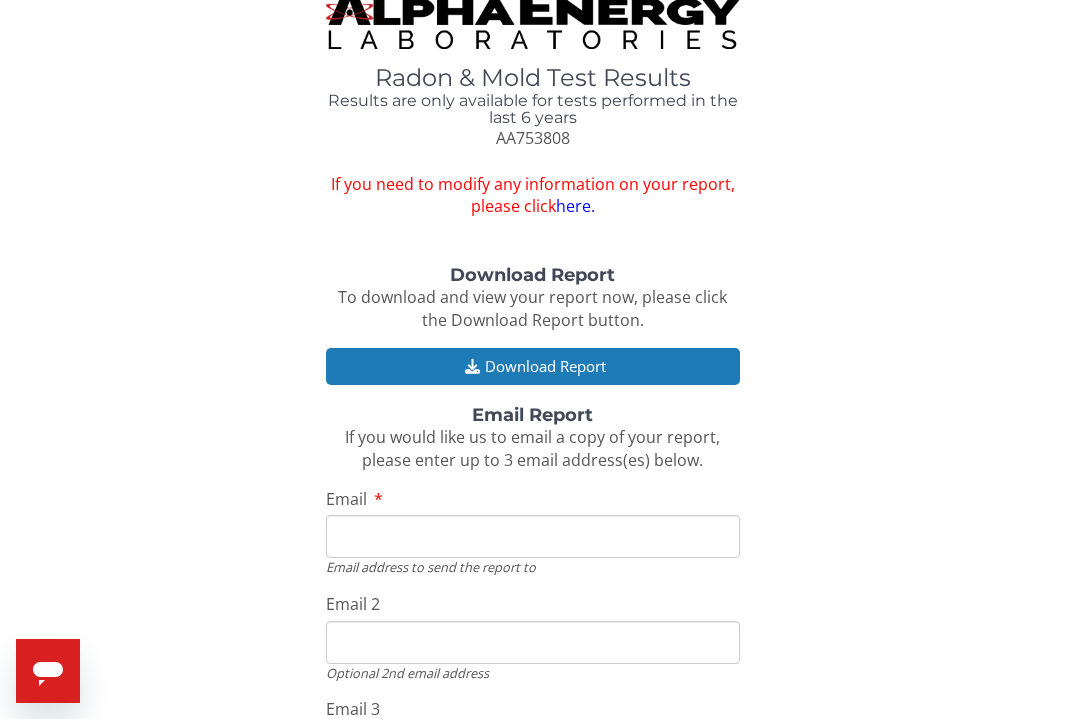 scroll, scrollTop: 27, scrollLeft: 0, axis: vertical 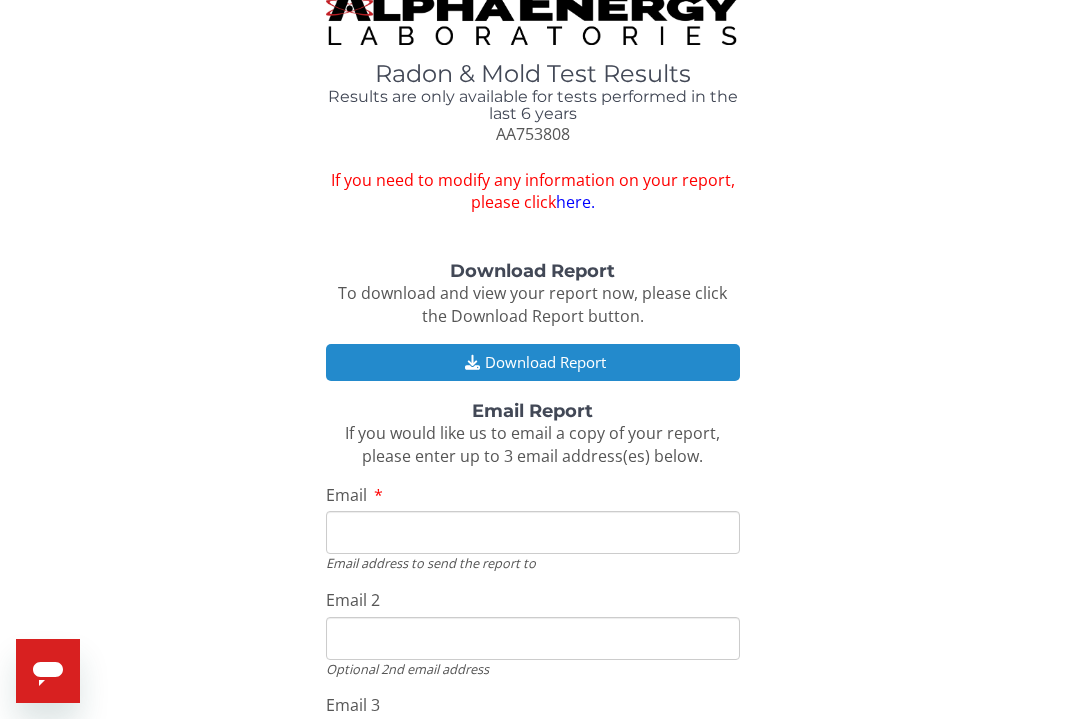 click on "Download Report" at bounding box center [533, 362] 